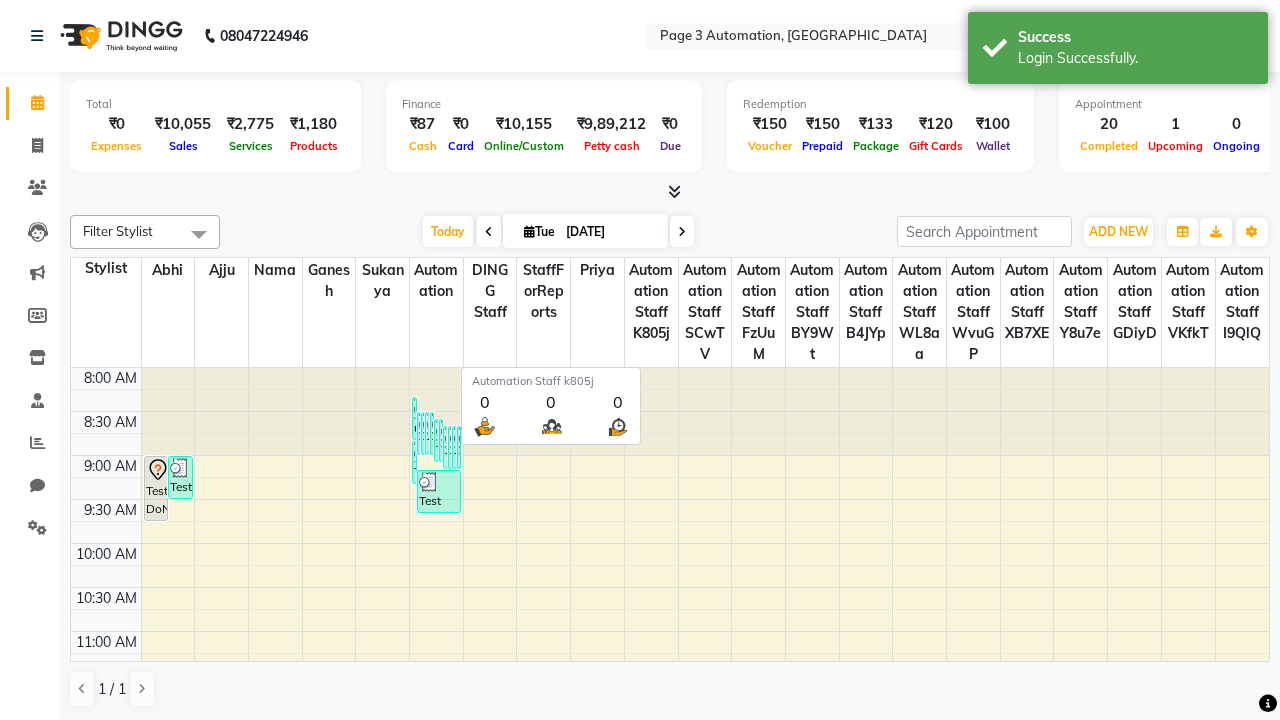 scroll, scrollTop: 0, scrollLeft: 0, axis: both 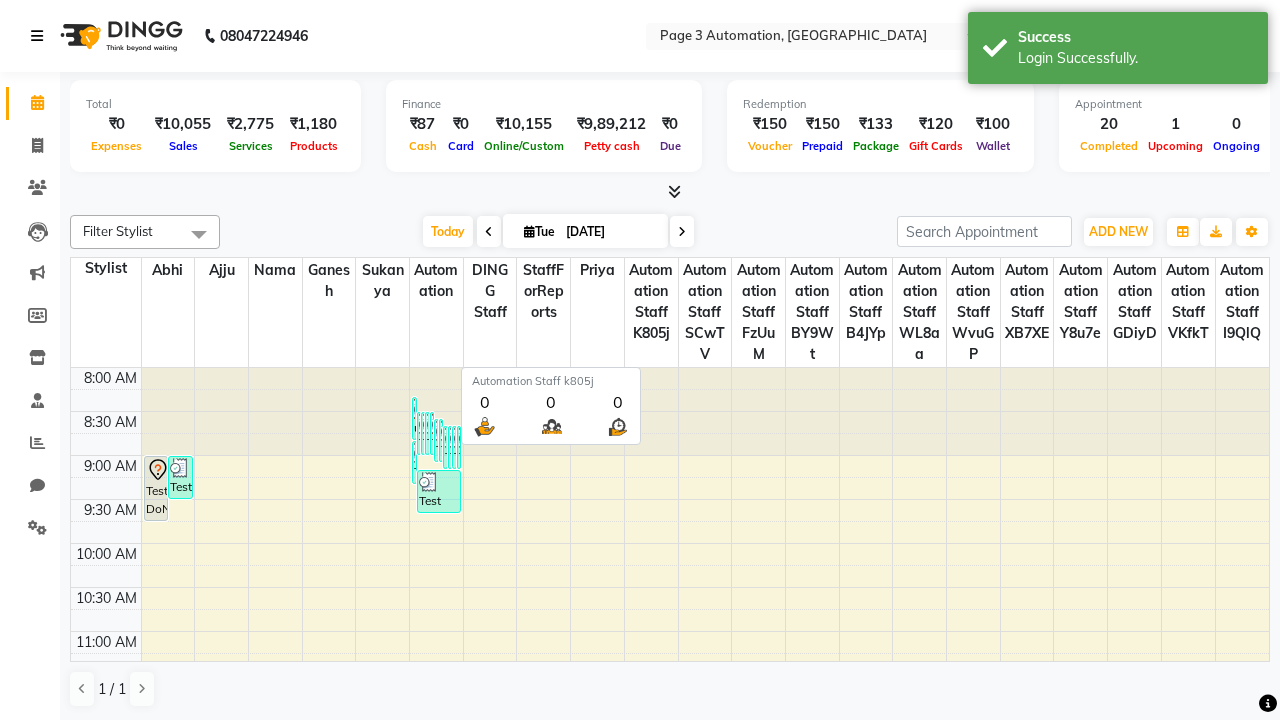 click at bounding box center (37, 36) 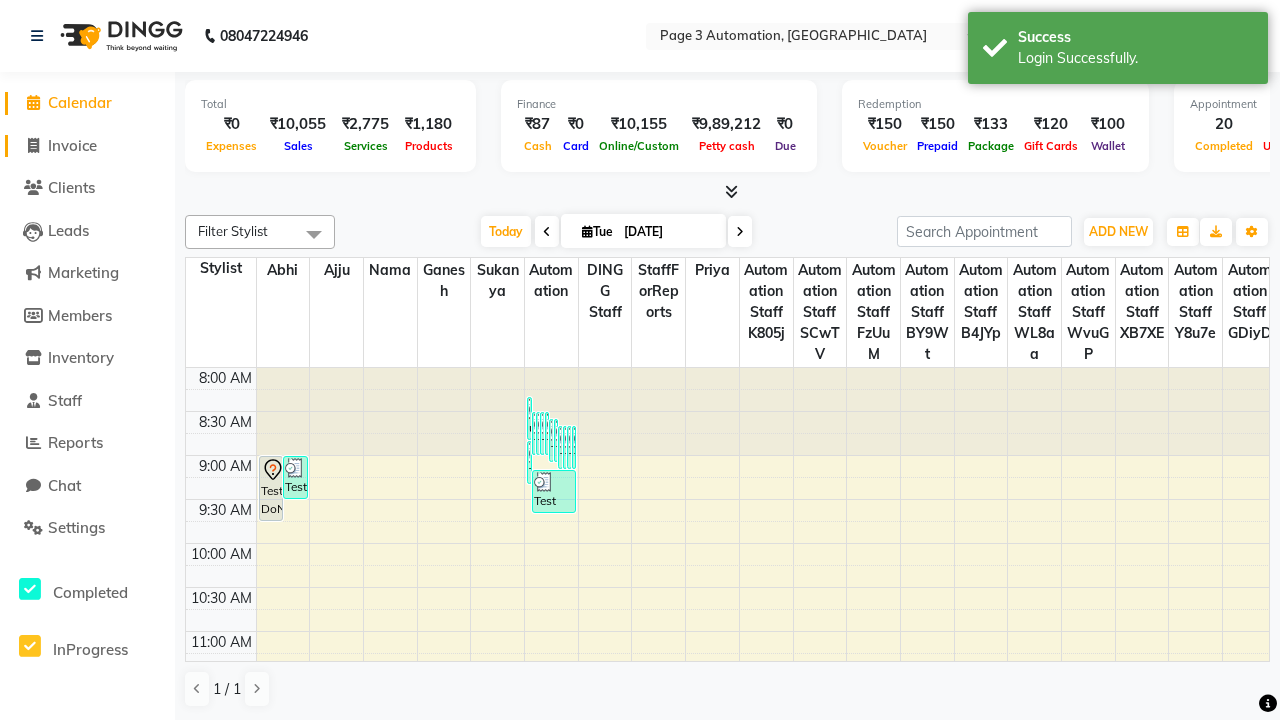 click on "Invoice" 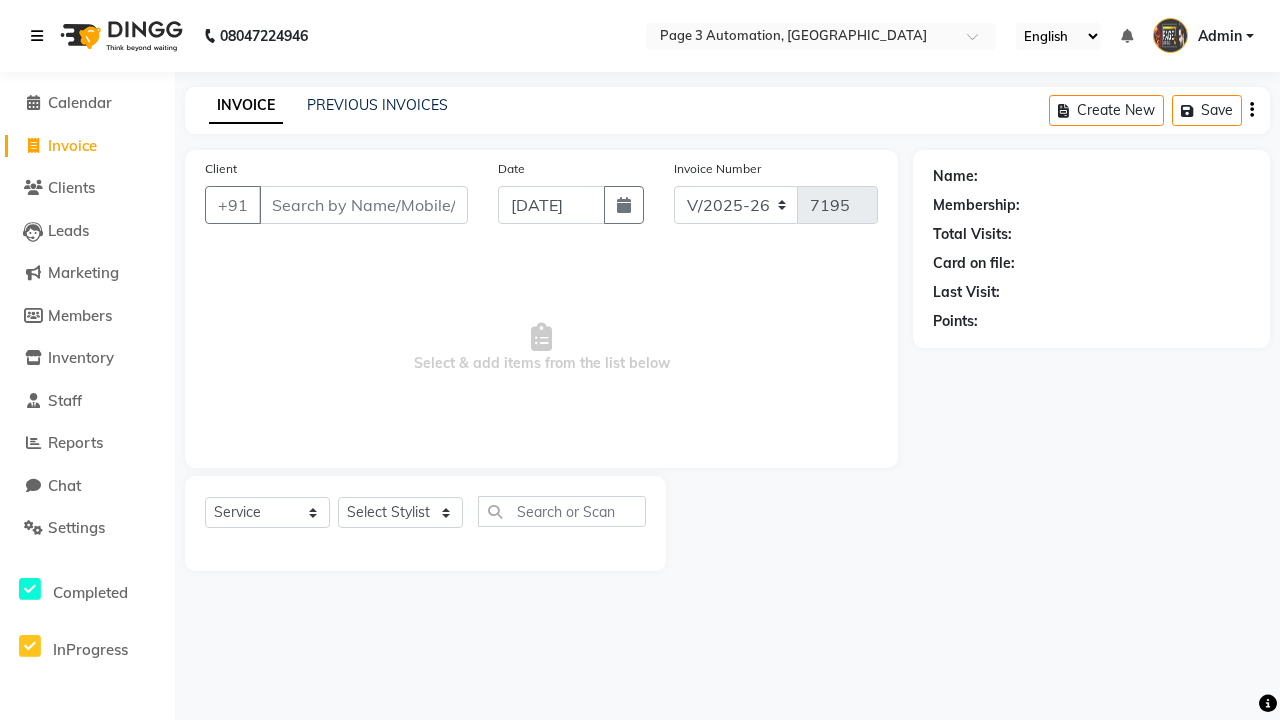 click at bounding box center [37, 36] 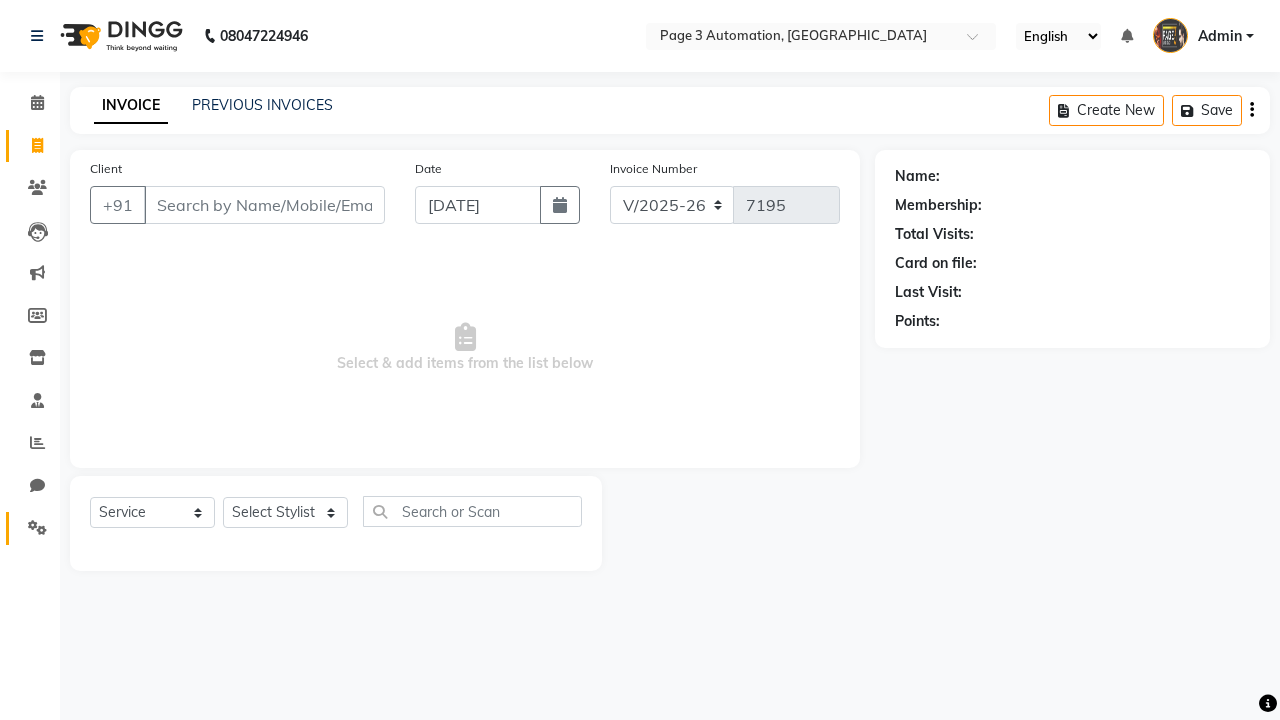 click 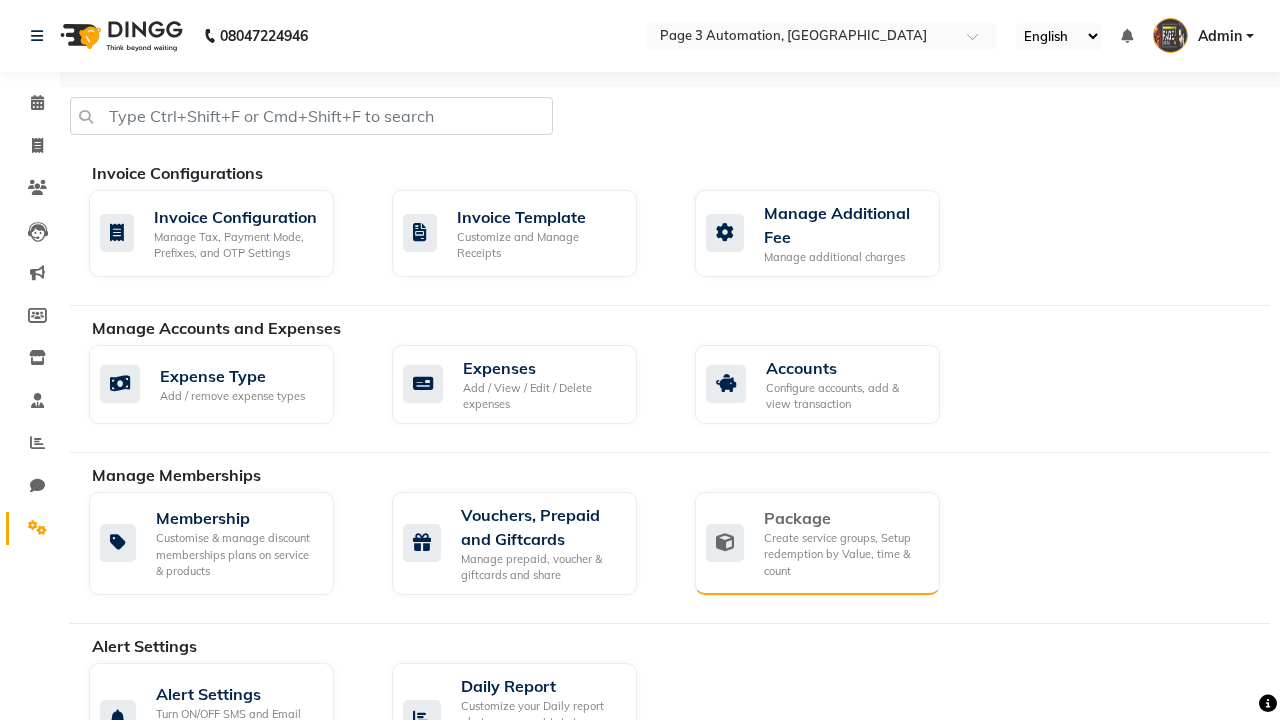 click on "Package" 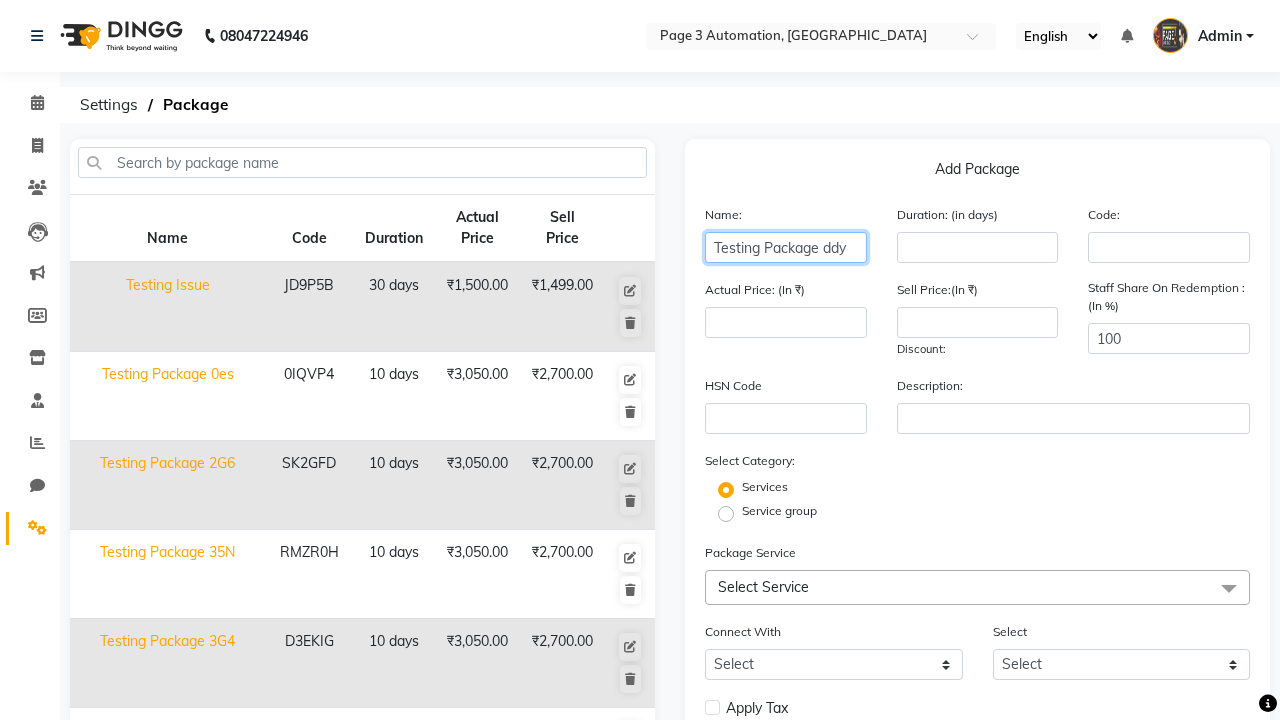 type on "Testing Package ddy" 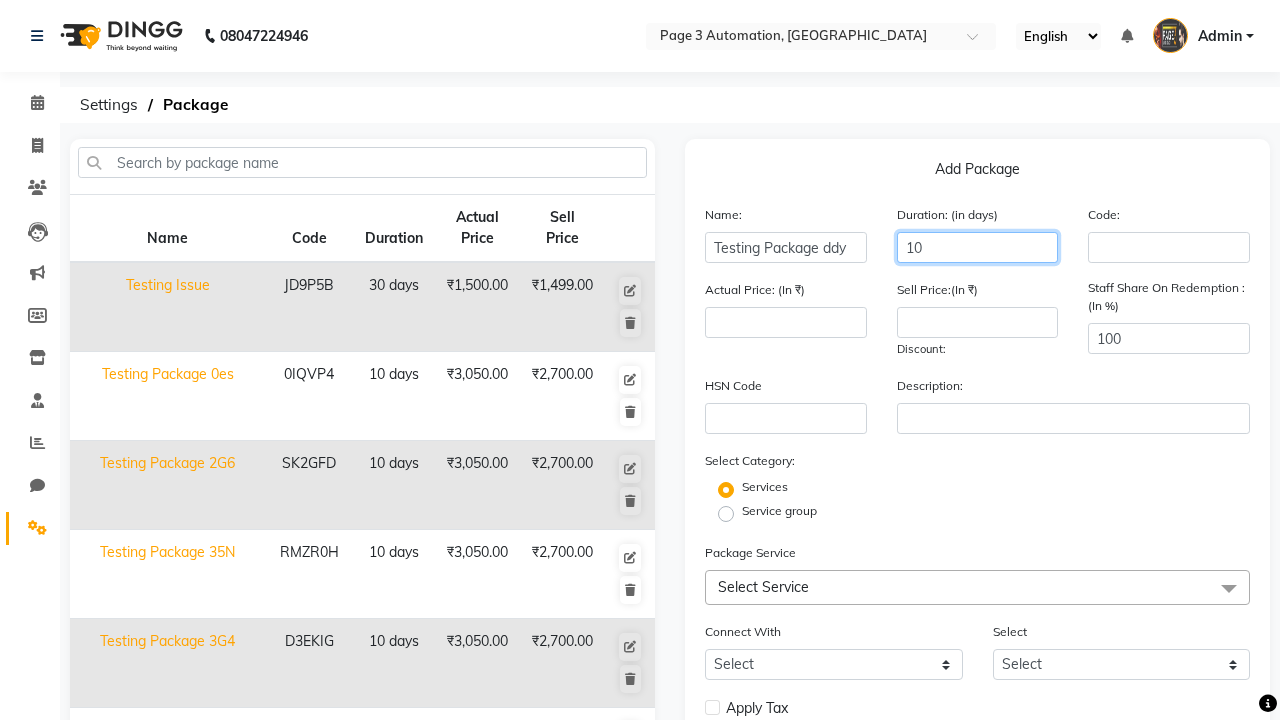 type on "10" 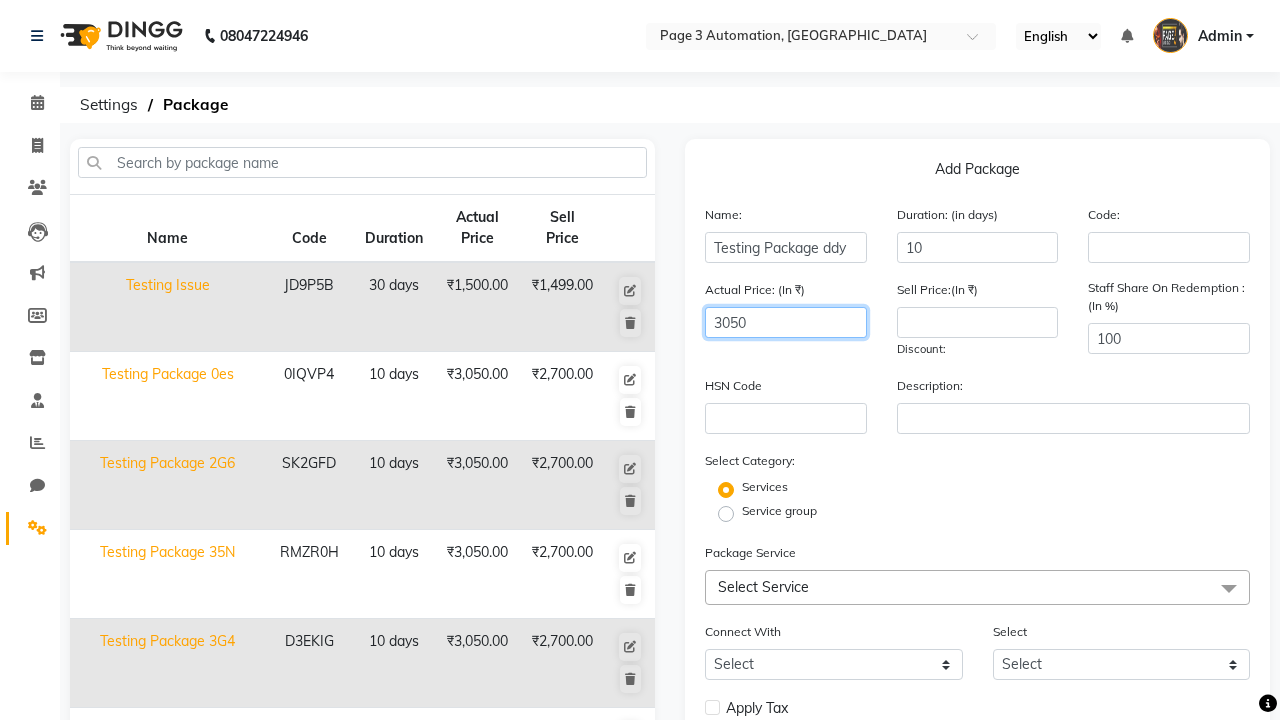 type on "3050" 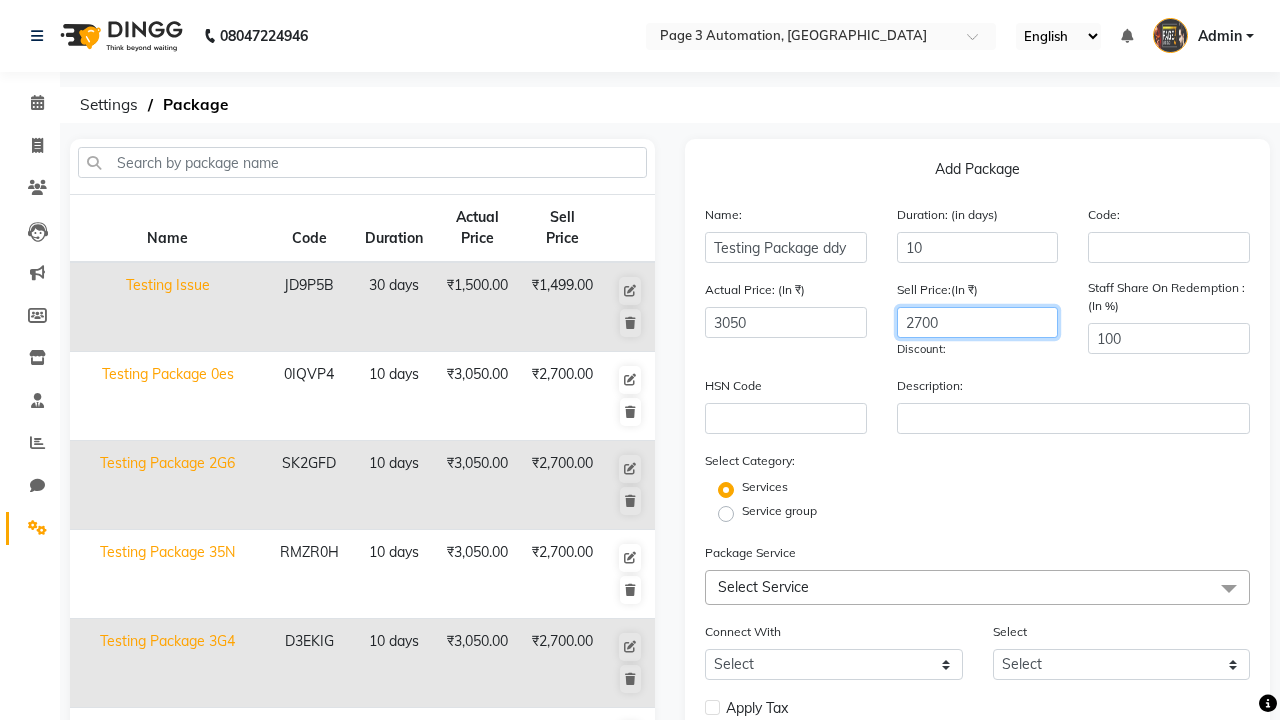 type on "2700" 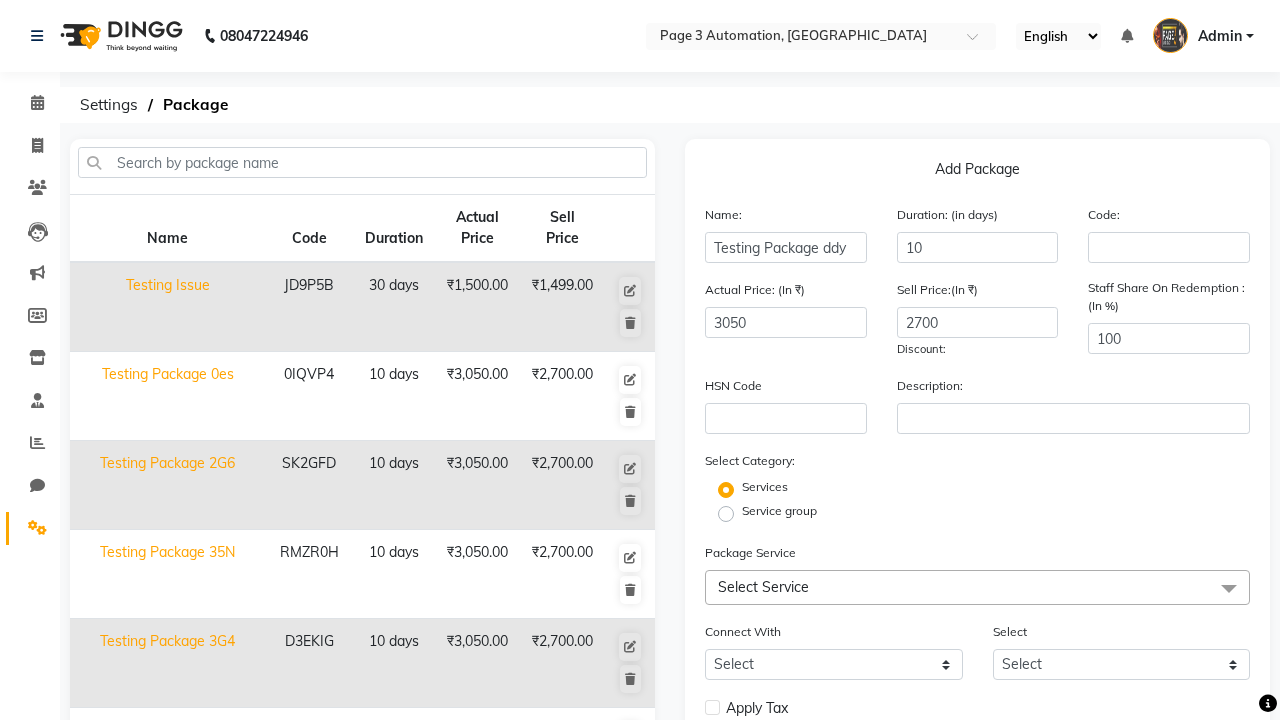 click on "Service group" 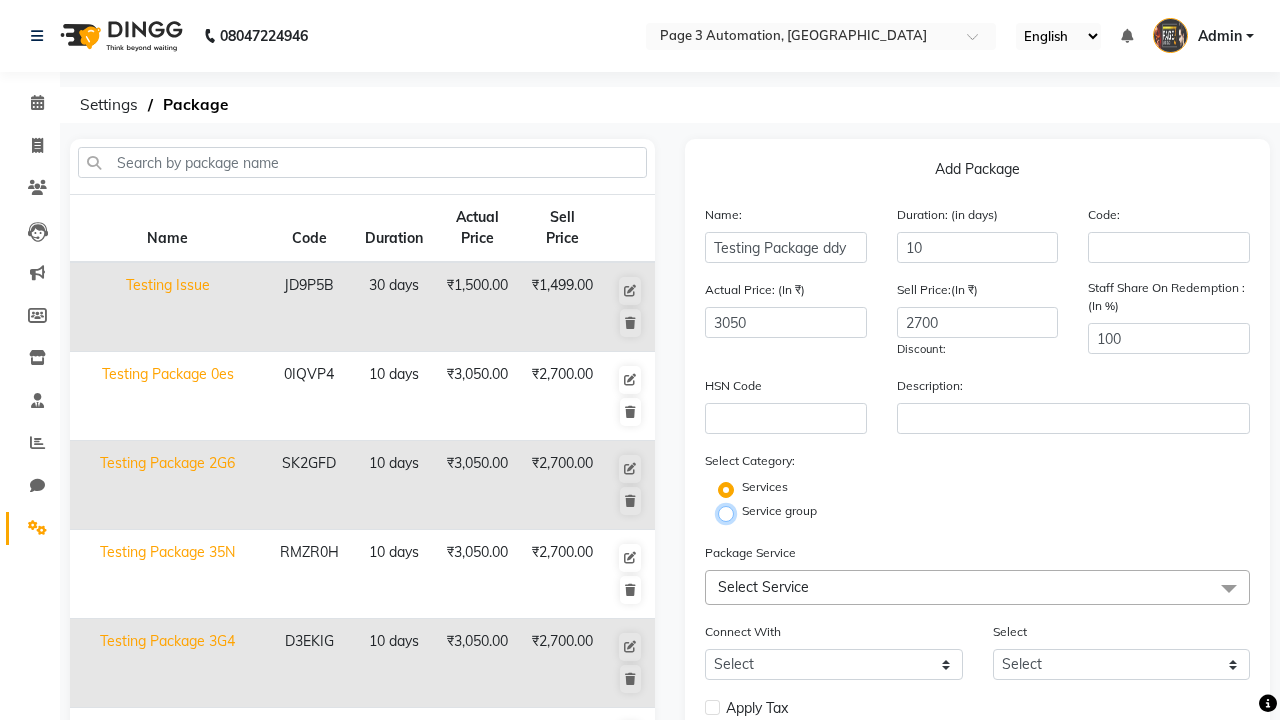click on "Service group" at bounding box center [732, 512] 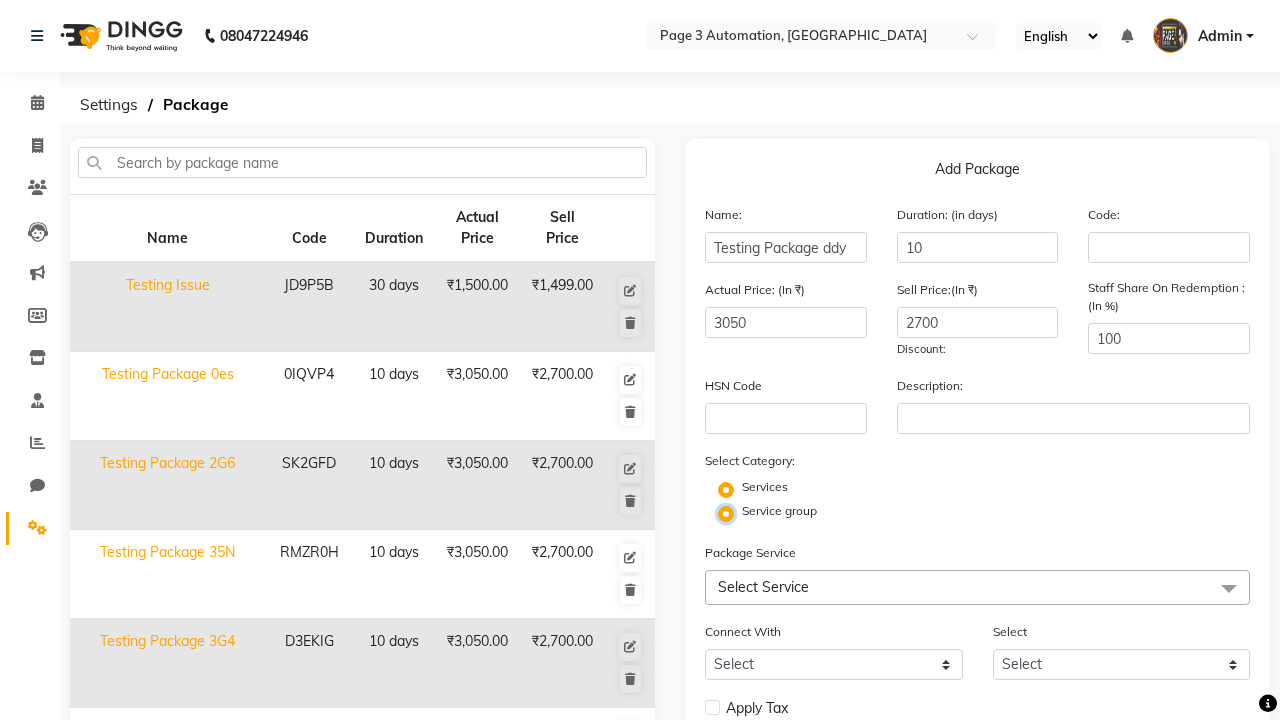 radio on "false" 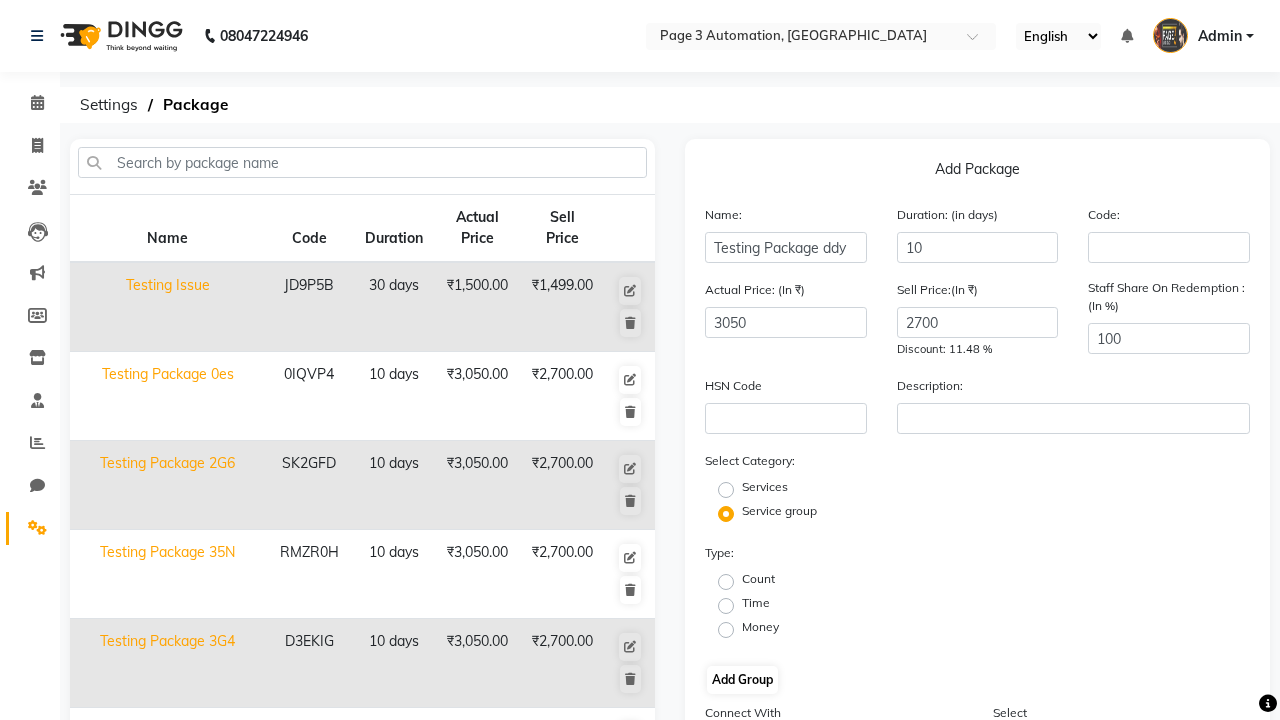 click on "Count" 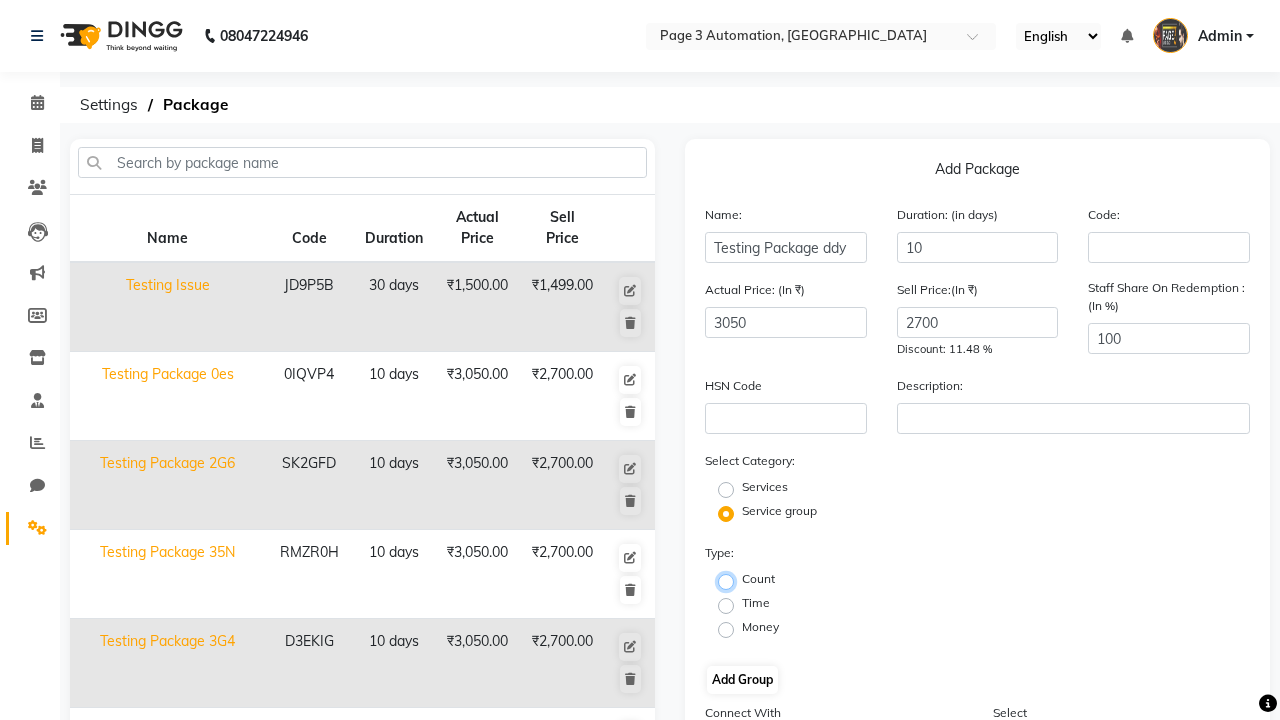 radio on "true" 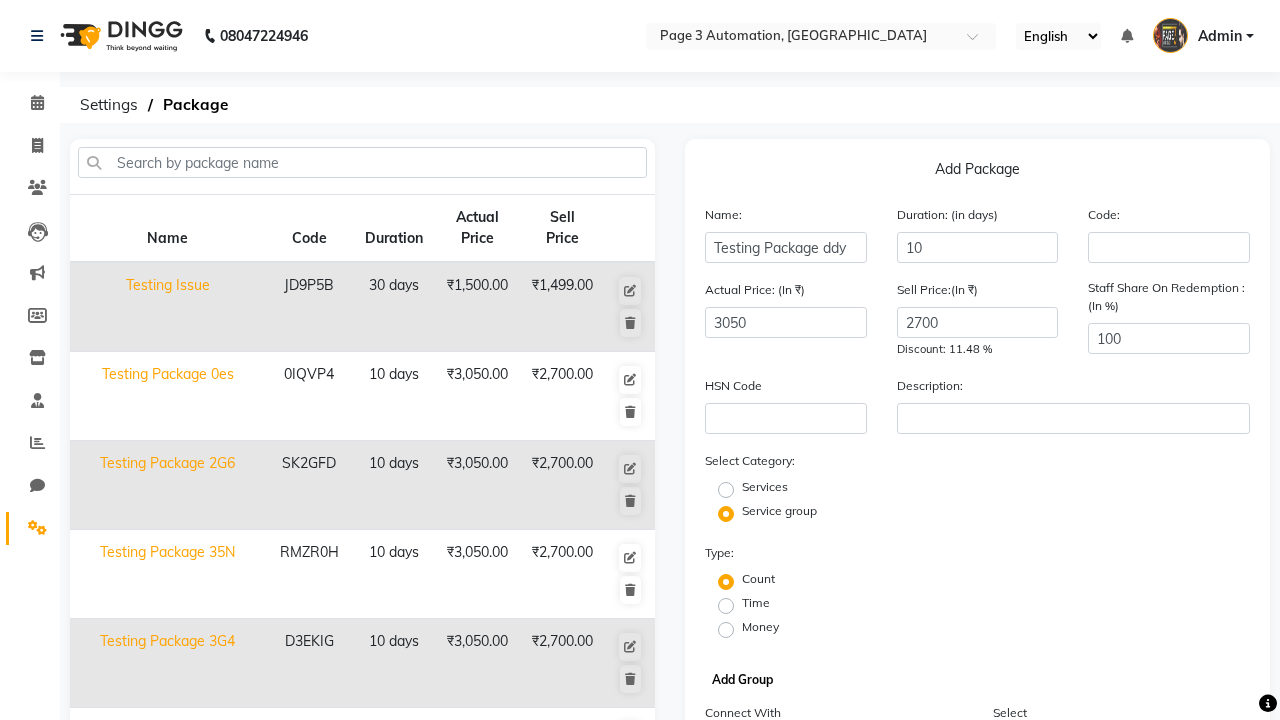 click on "Add Group" 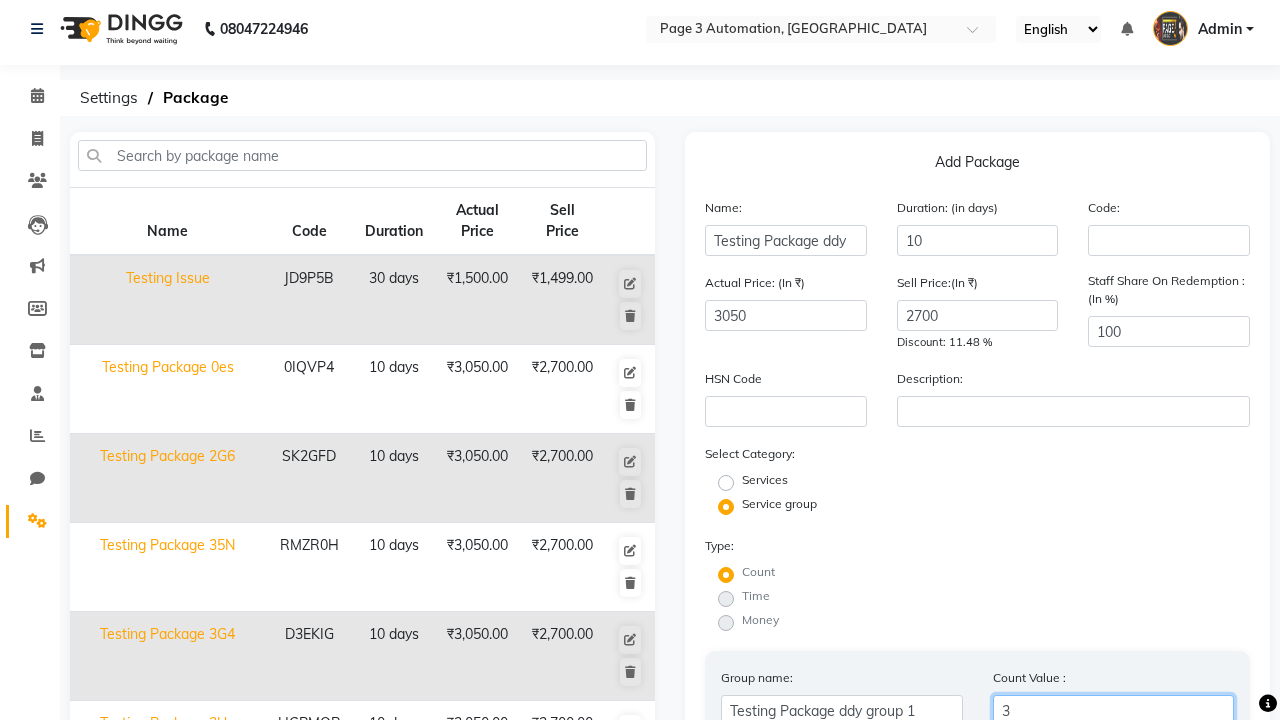 scroll, scrollTop: 130, scrollLeft: 0, axis: vertical 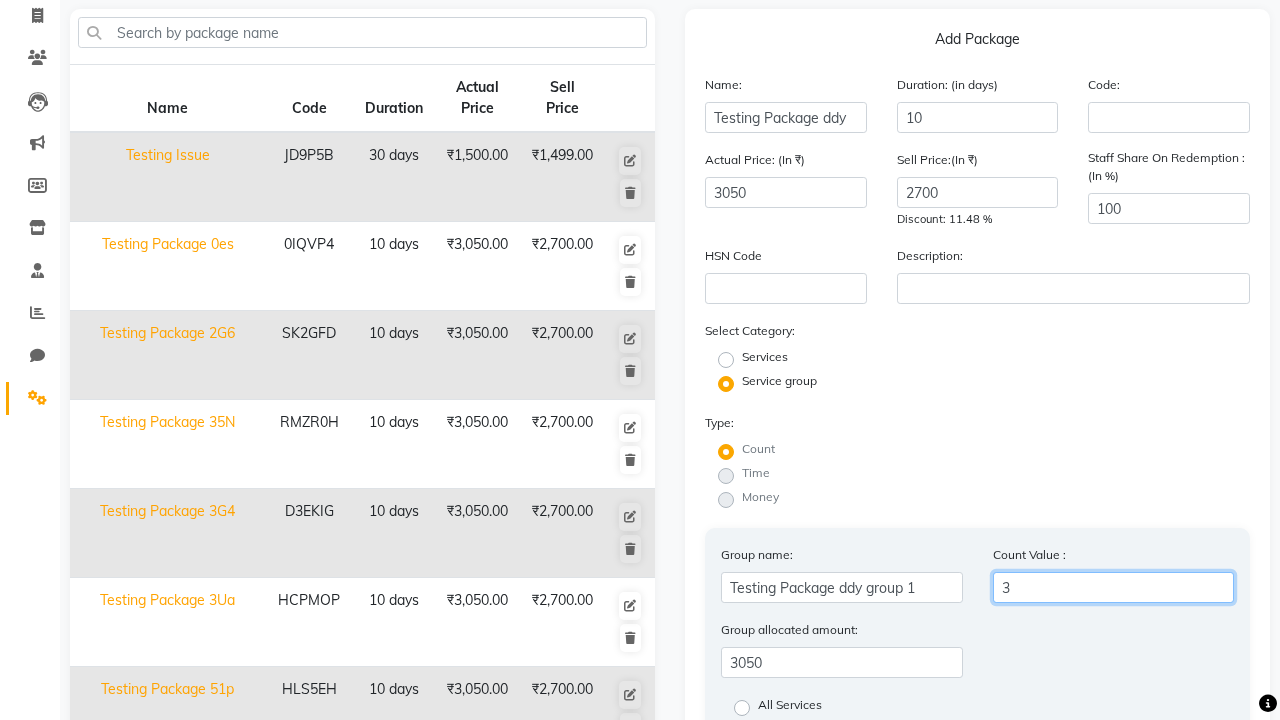 type on "3" 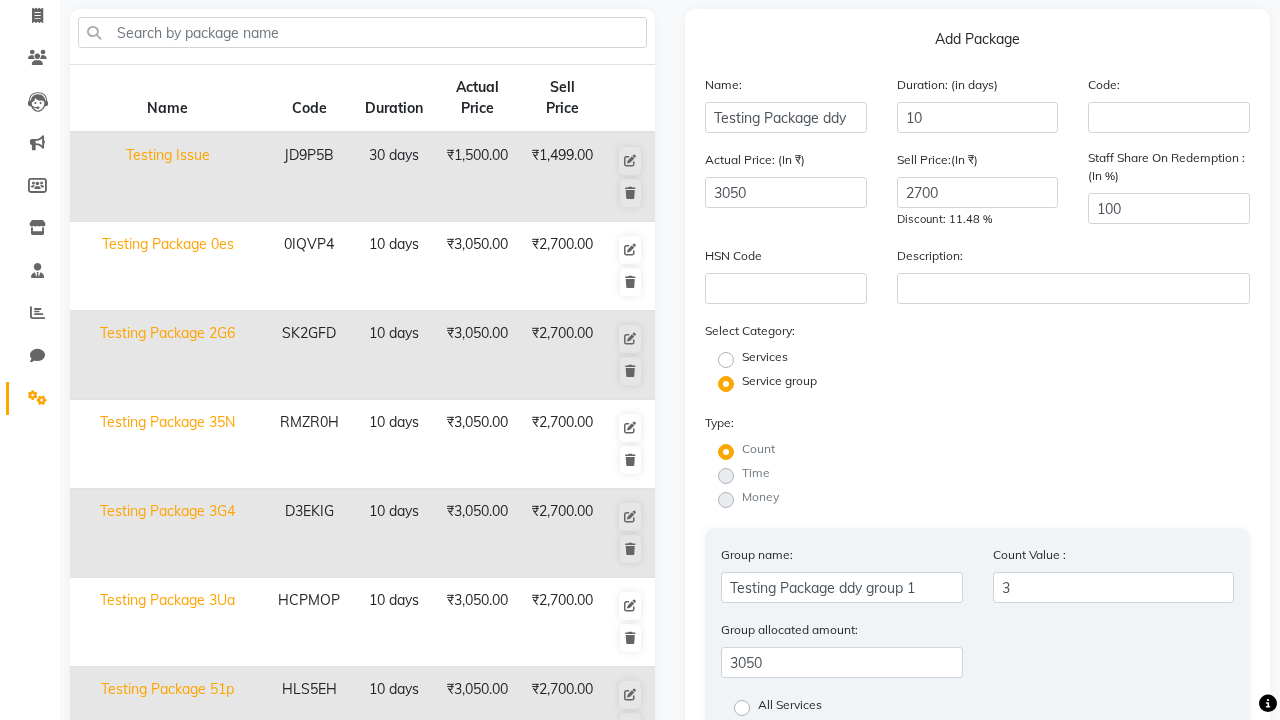click on "All Services" 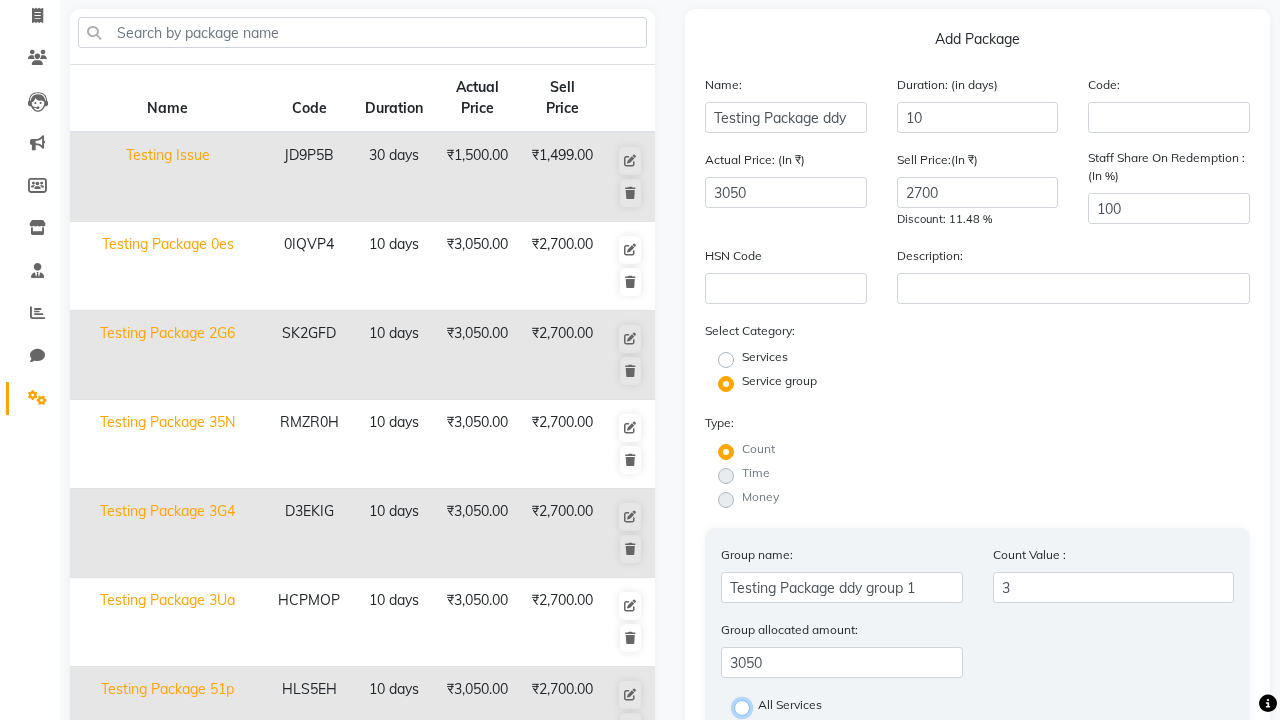 click on "All Services" at bounding box center [748, 706] 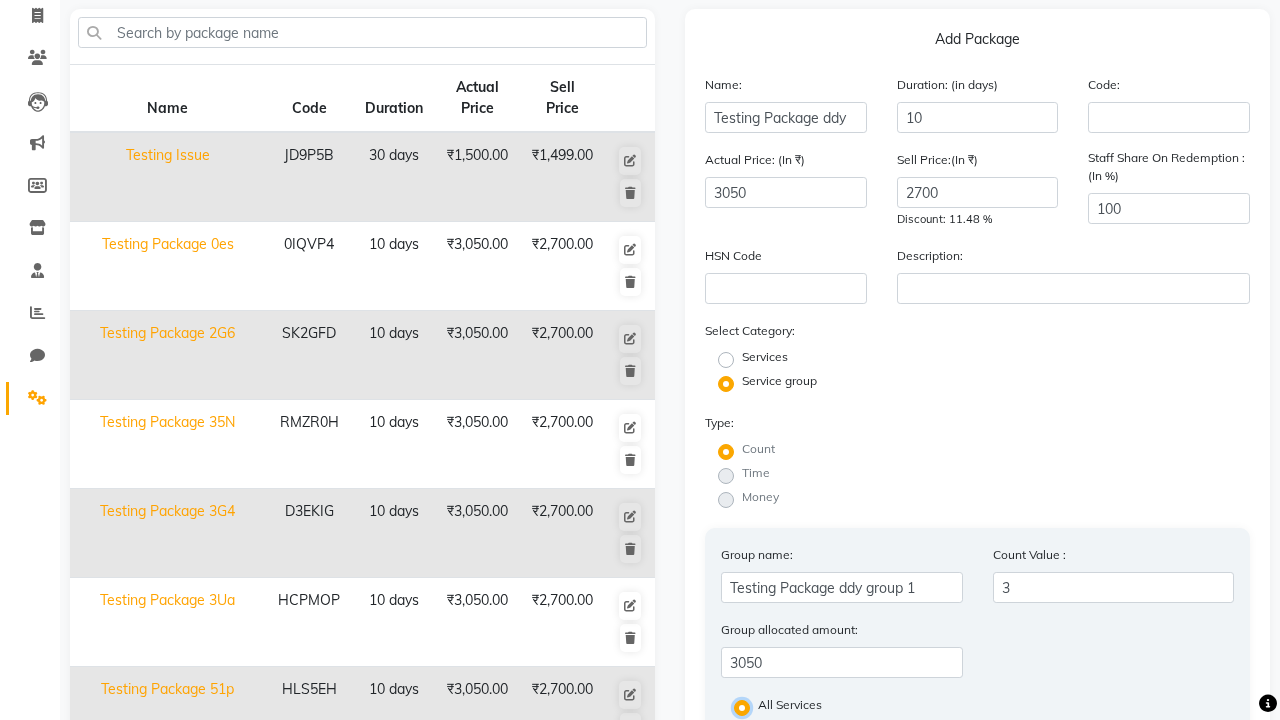 scroll, scrollTop: 0, scrollLeft: 5, axis: horizontal 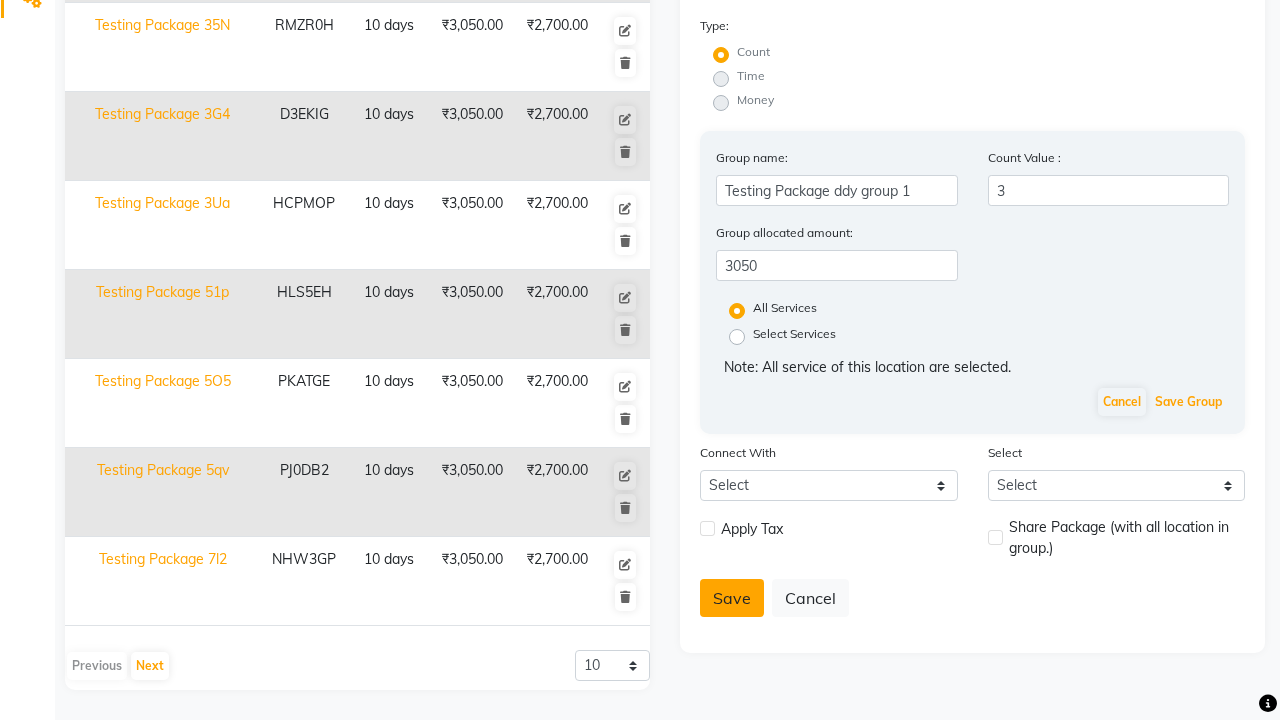 click on "Save Group" 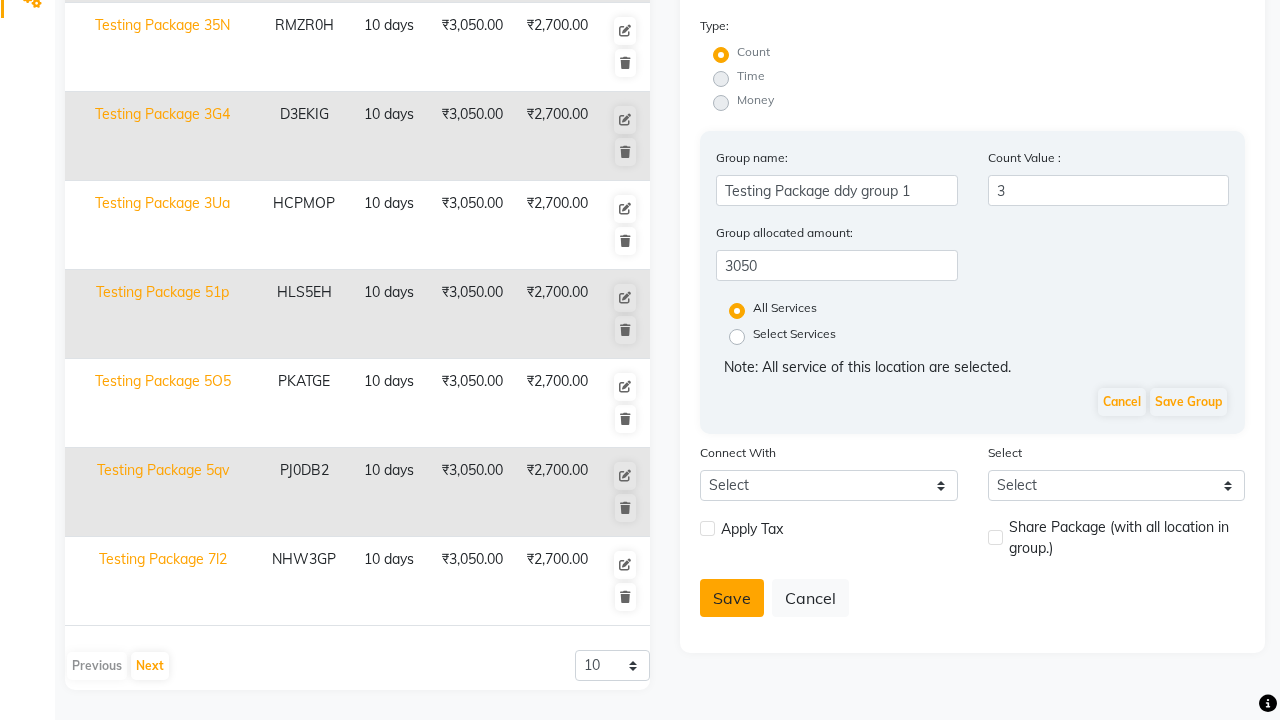 click on "Save" 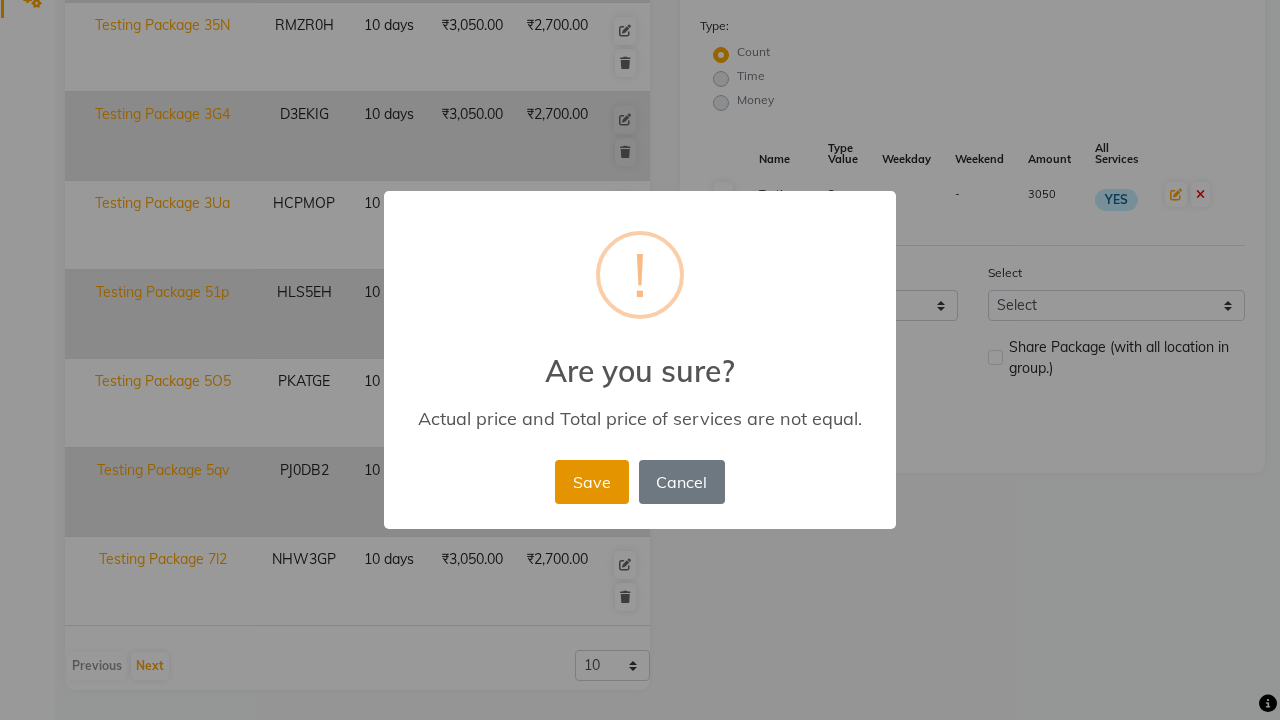 click on "Save" at bounding box center (591, 482) 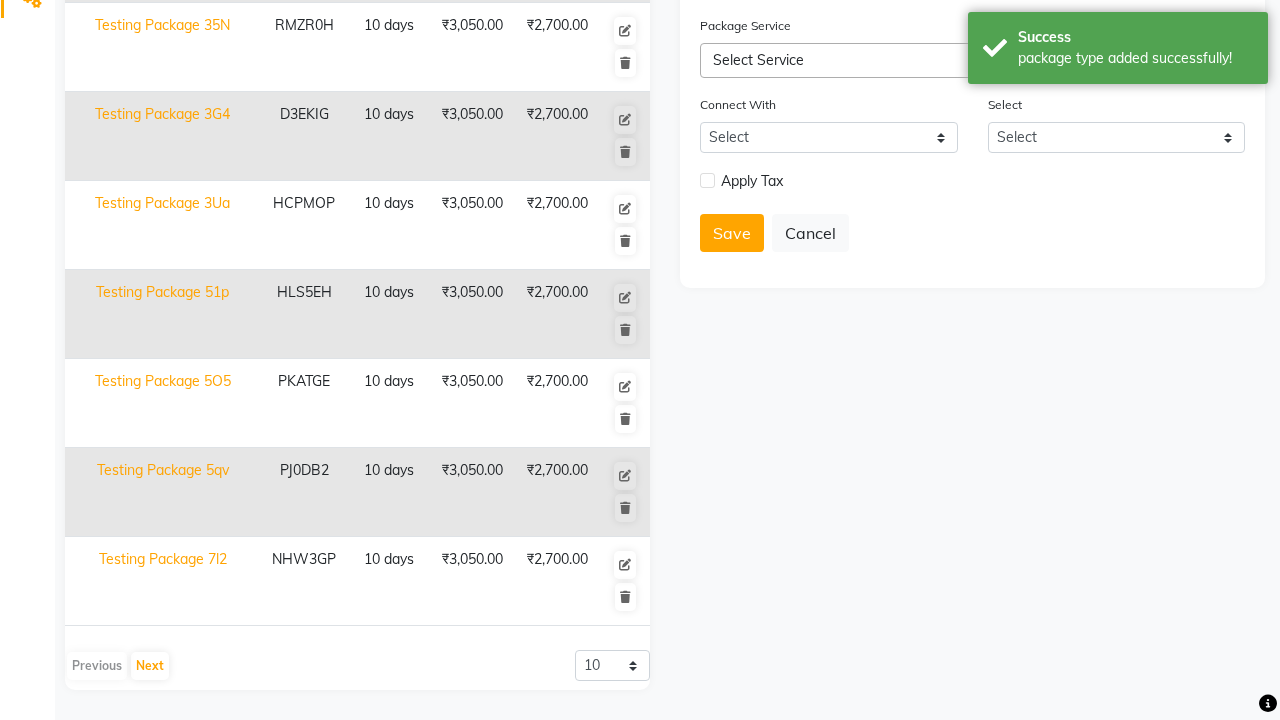 click on "package type added successfully!" at bounding box center [1135, 58] 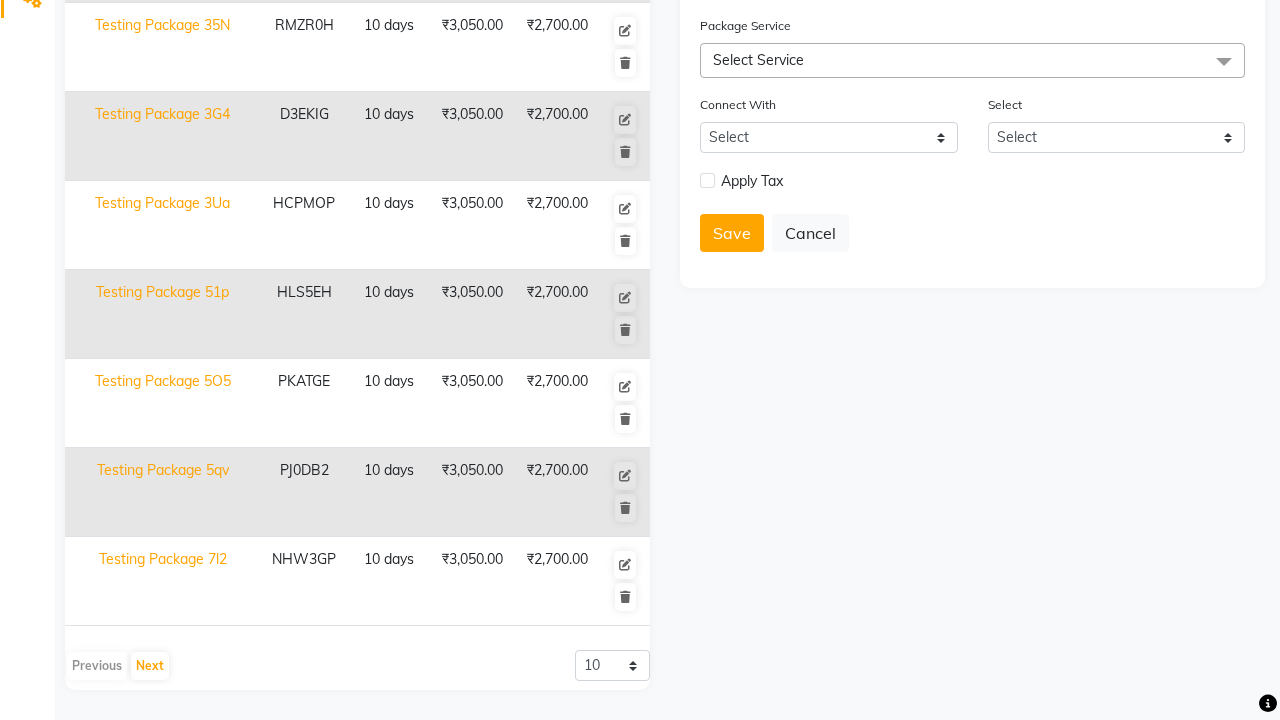 click at bounding box center (32, -491) 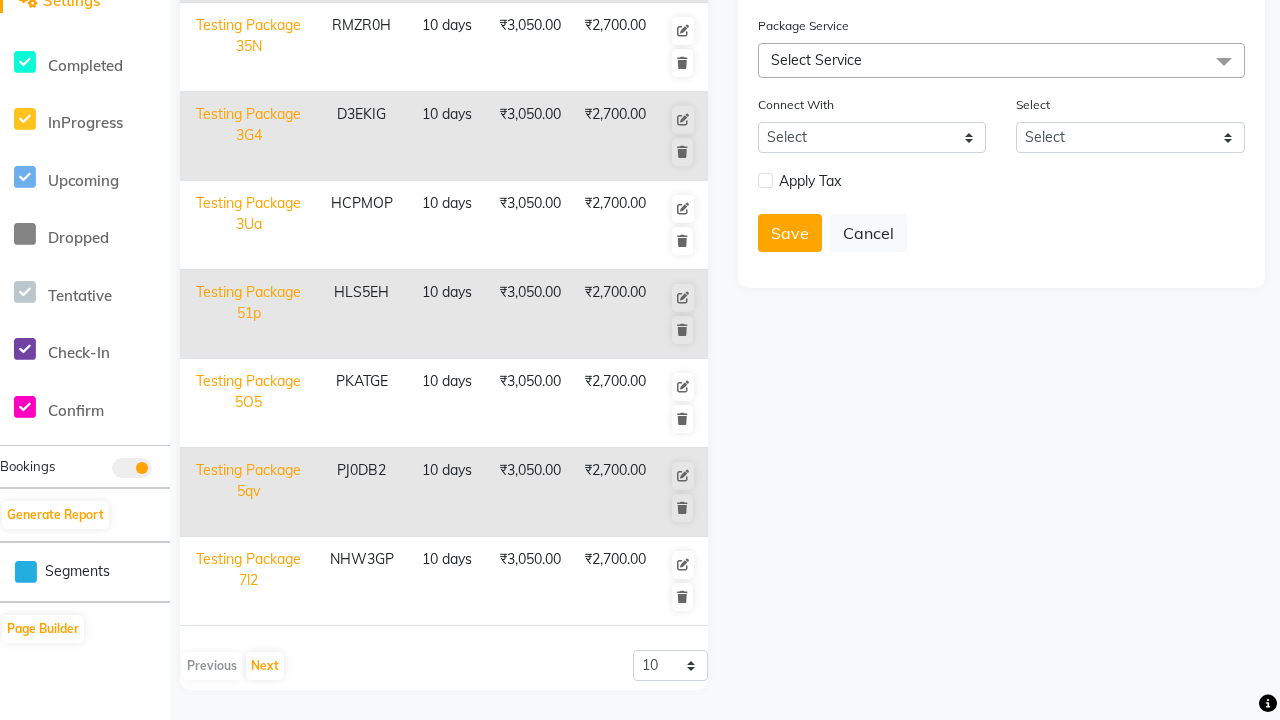 scroll, scrollTop: 0, scrollLeft: 0, axis: both 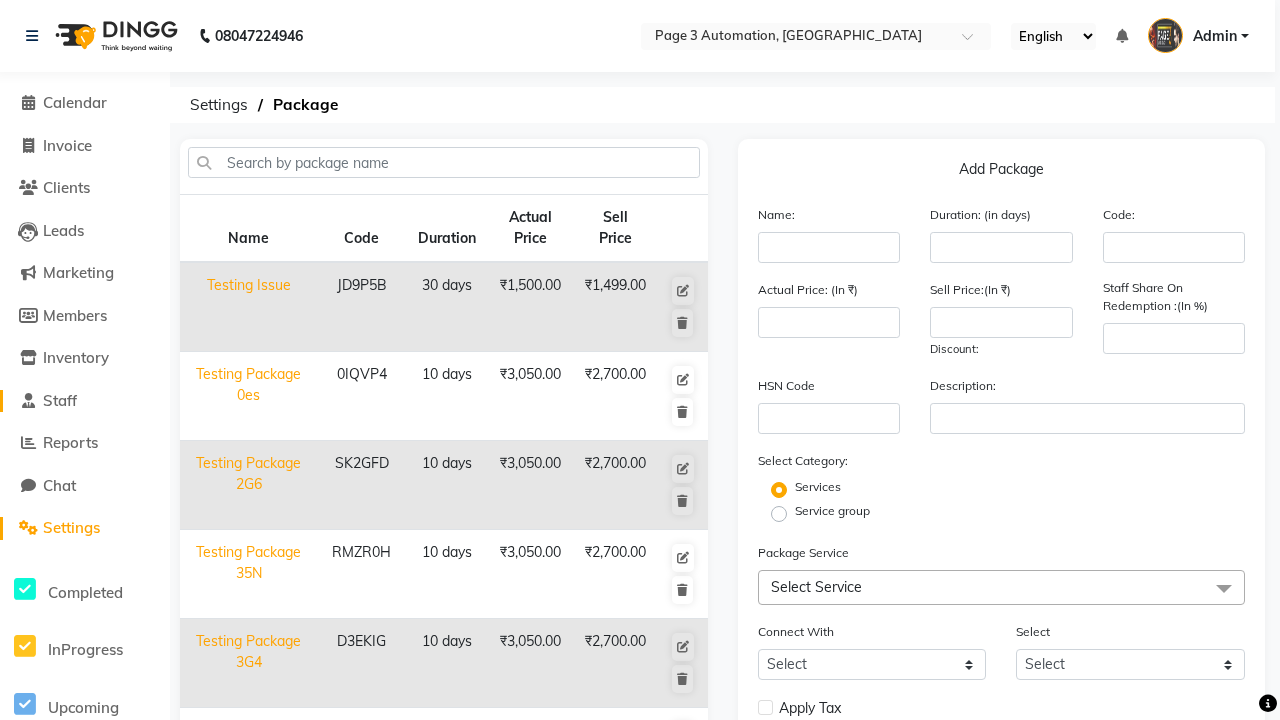 click on "Staff" 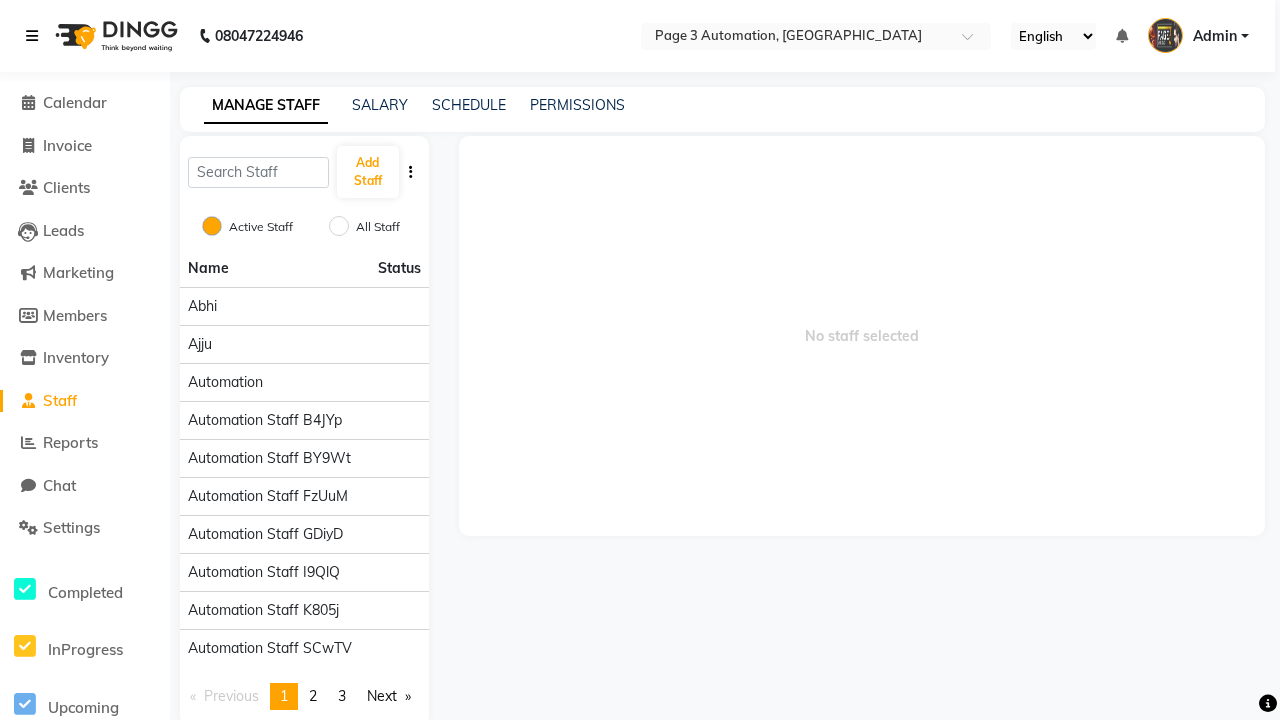 click at bounding box center (32, 36) 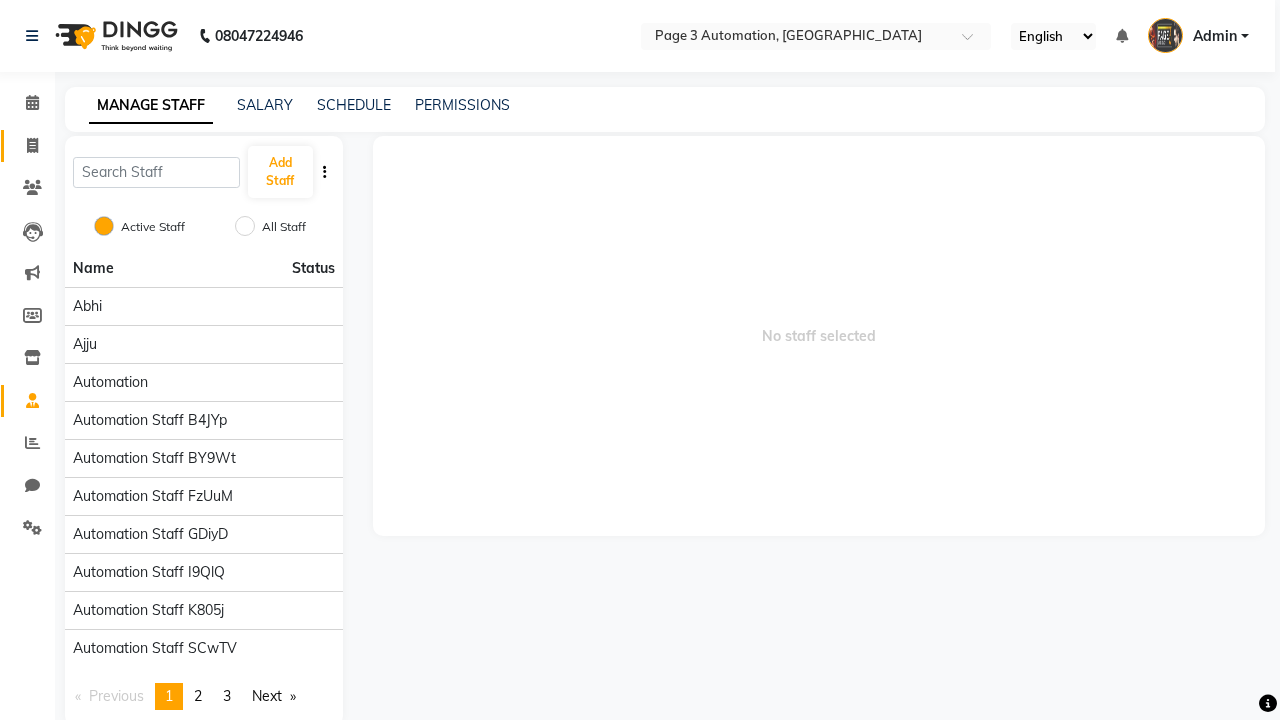 click 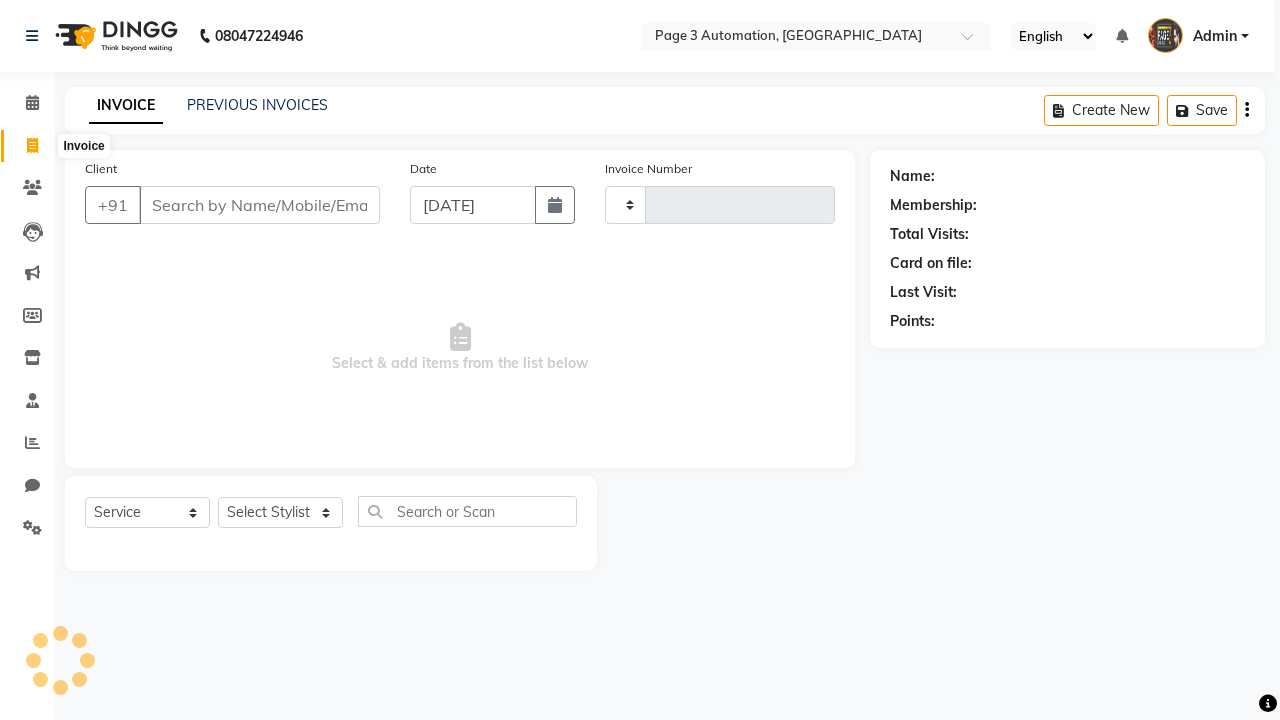 type on "7195" 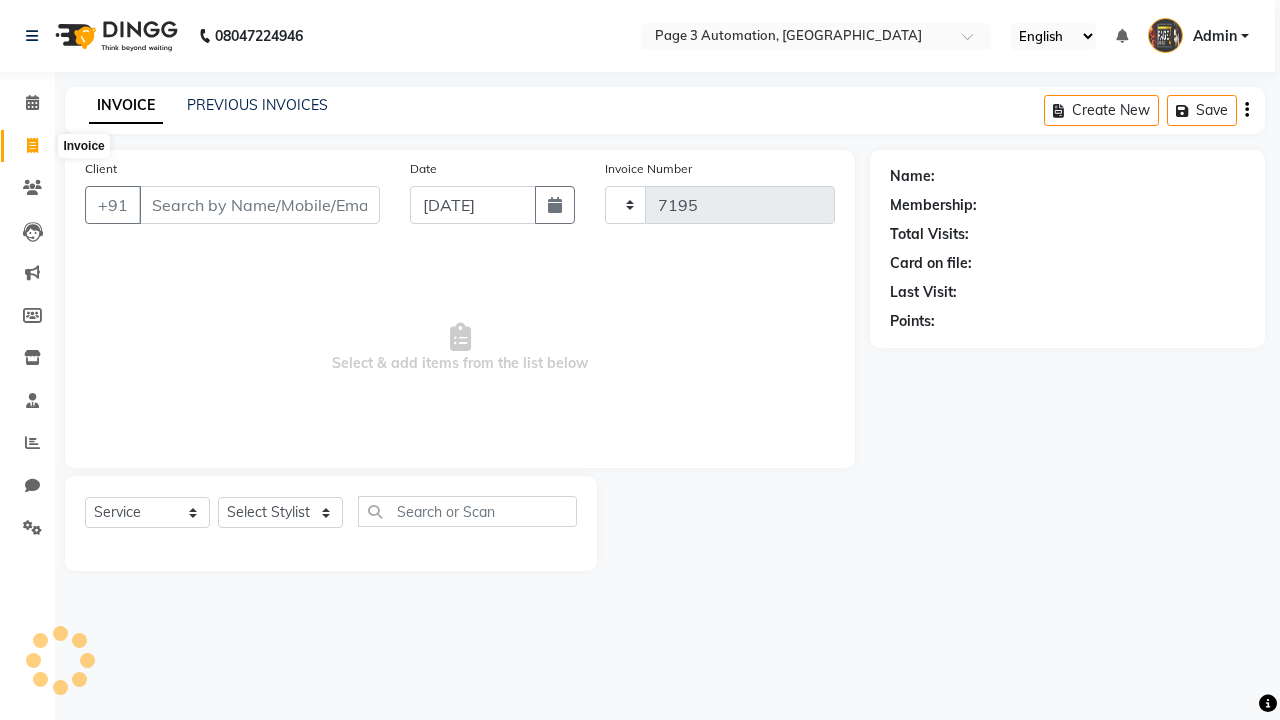 select on "2774" 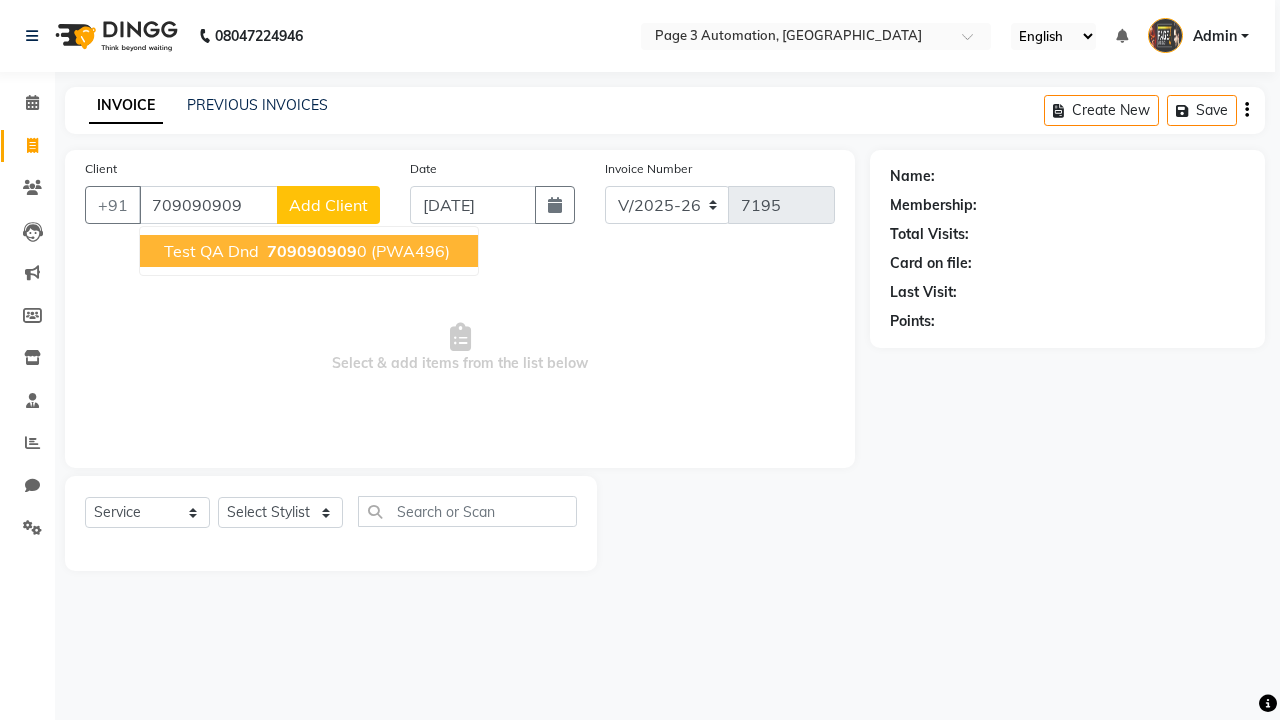 click on "709090909" at bounding box center [312, 251] 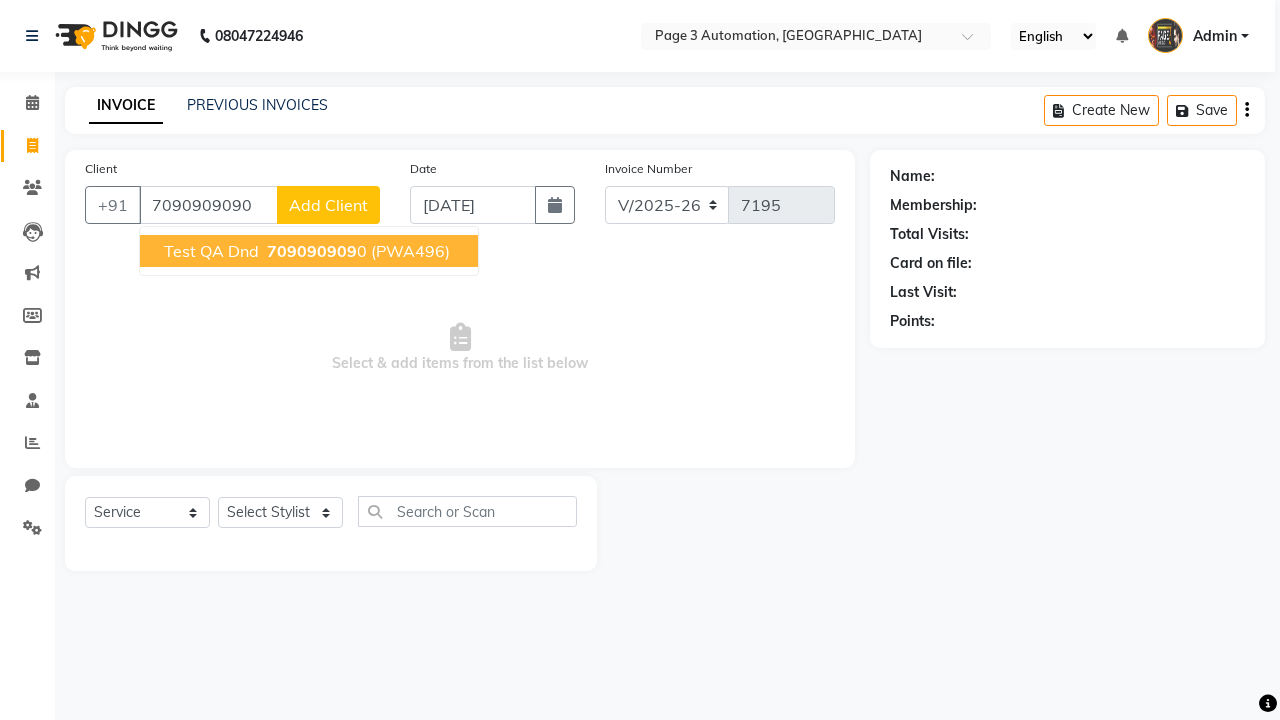 type on "7090909090" 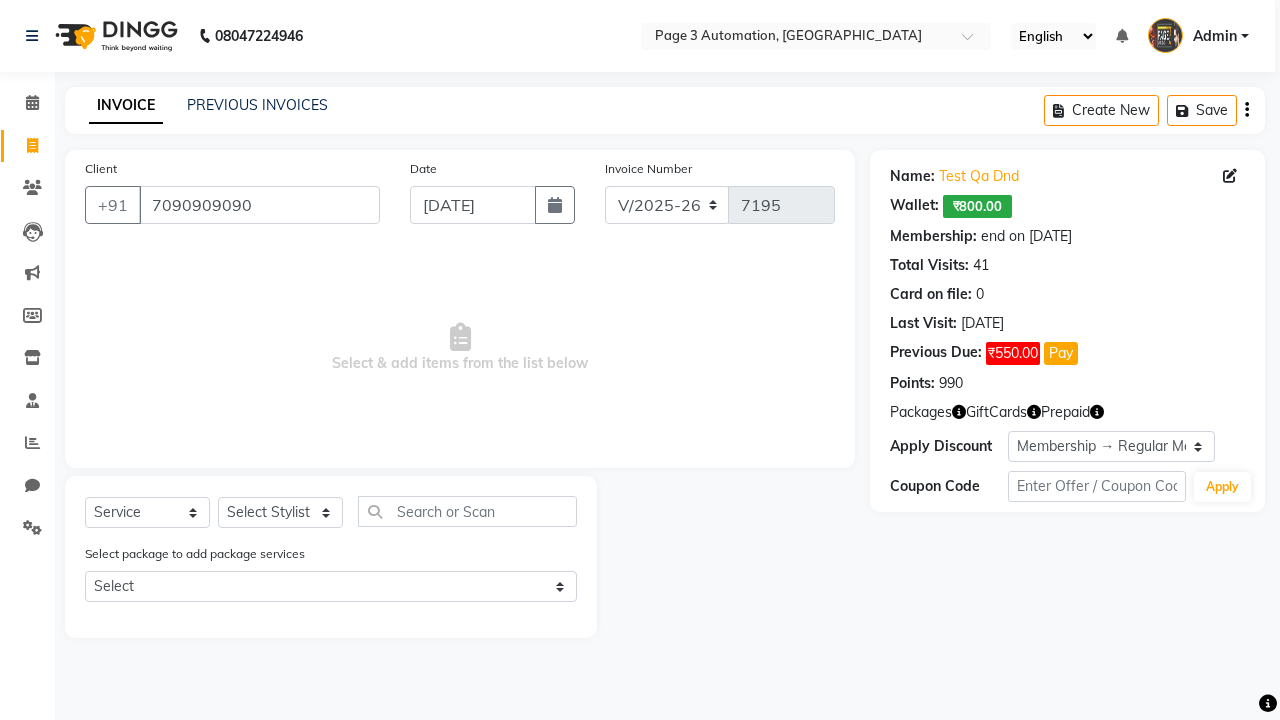 select on "0:" 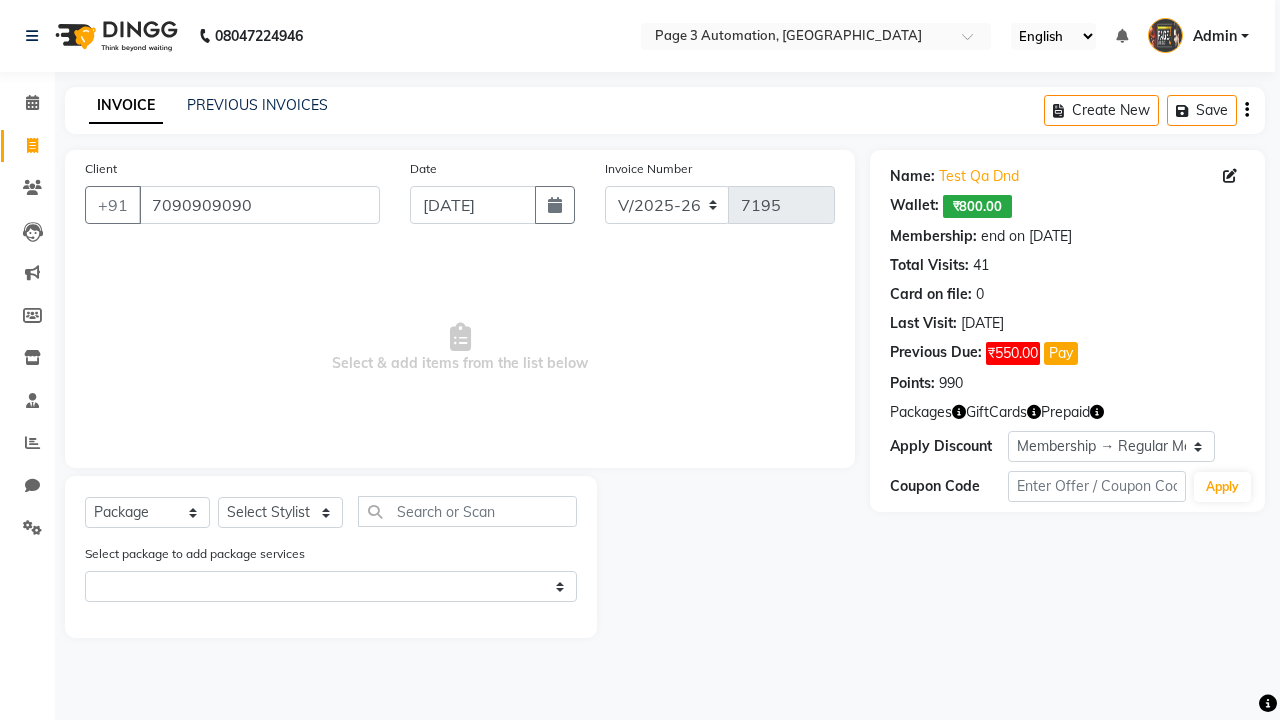 select on "71572" 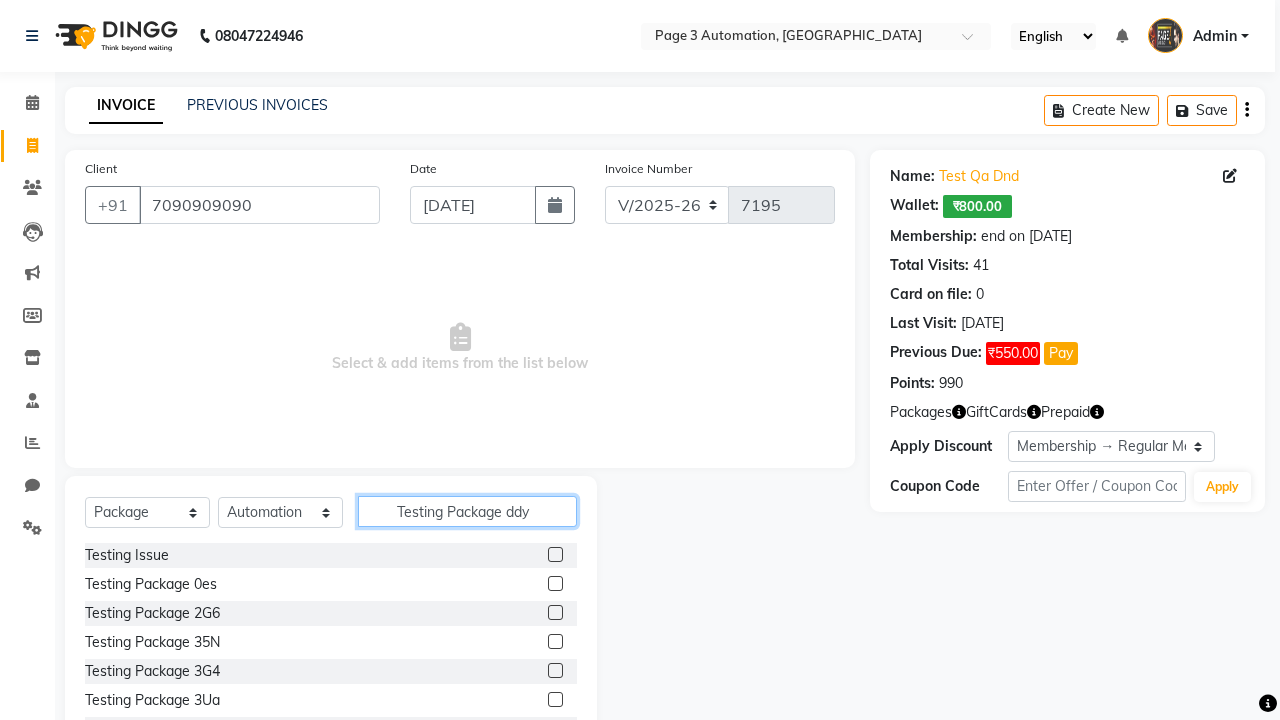 type on "Testing Package ddy" 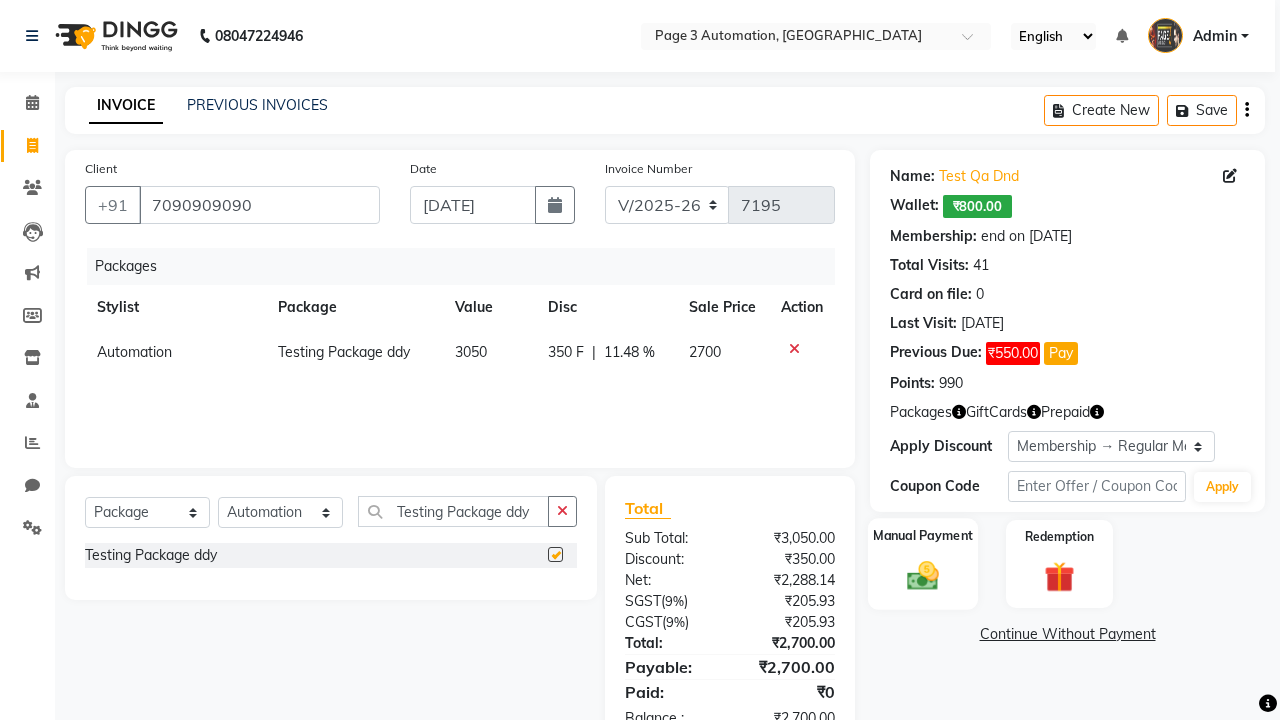 click 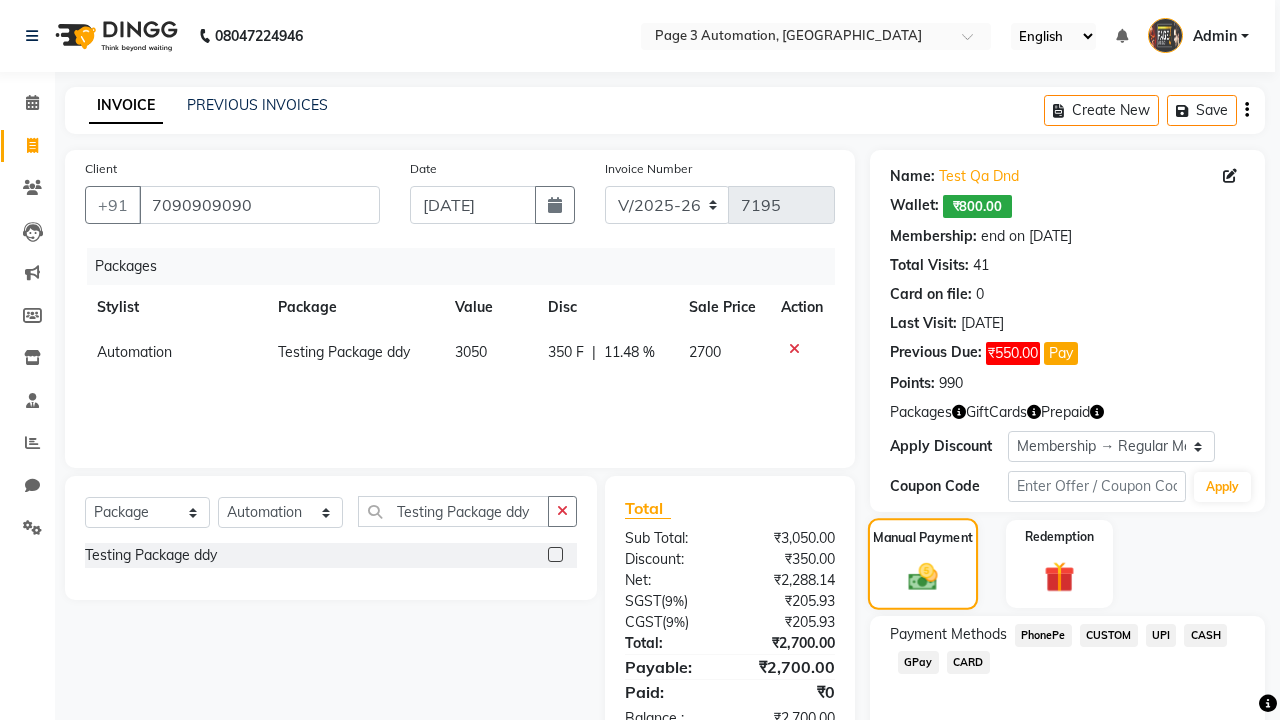checkbox on "false" 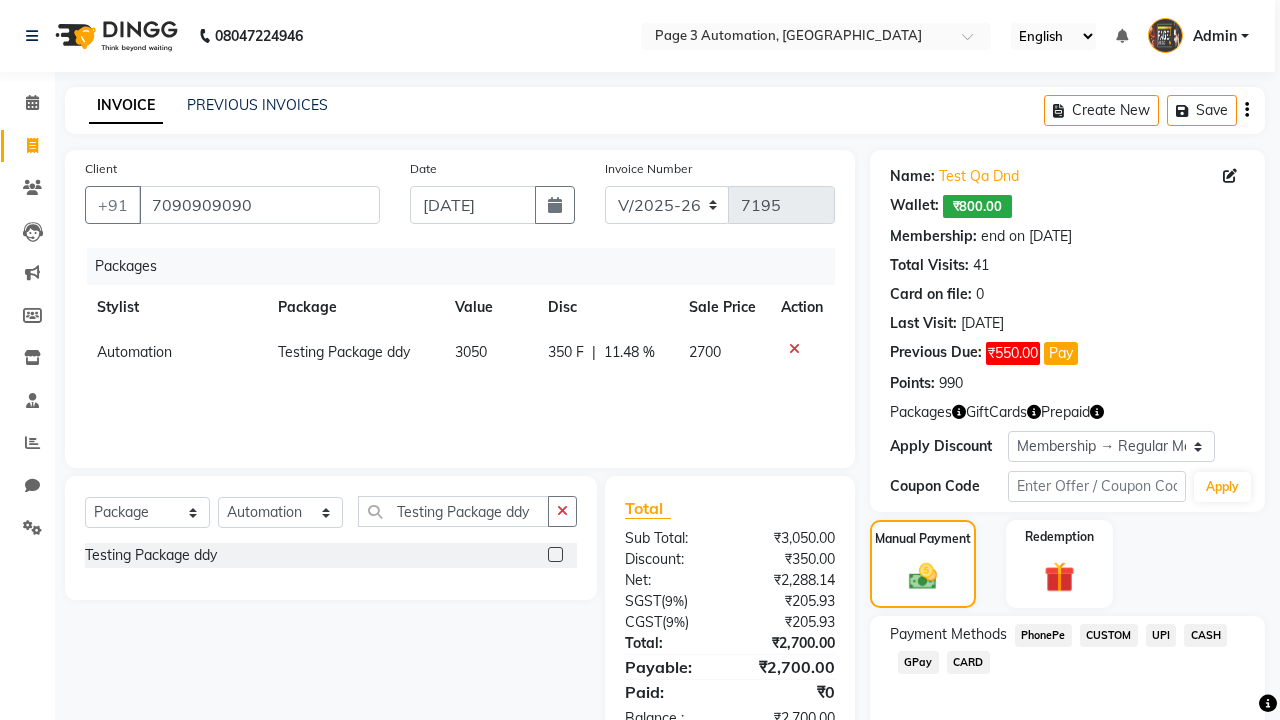 click on "PhonePe" 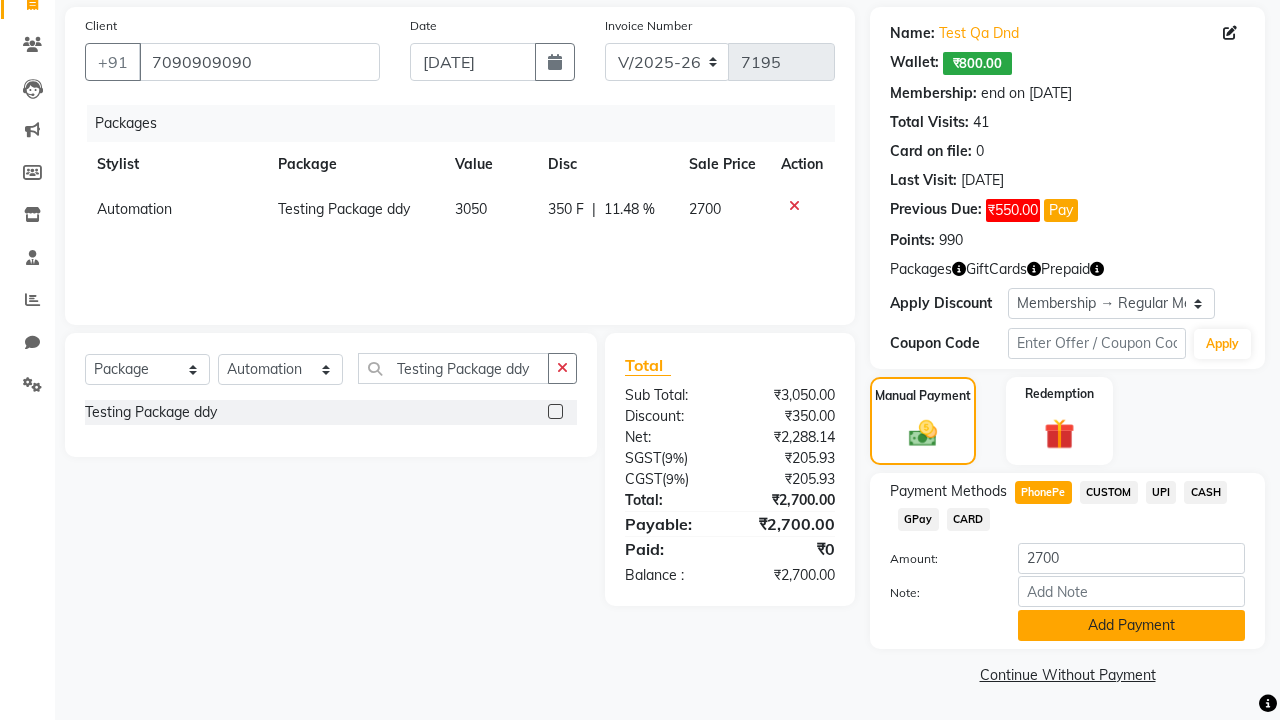 click on "Add Payment" 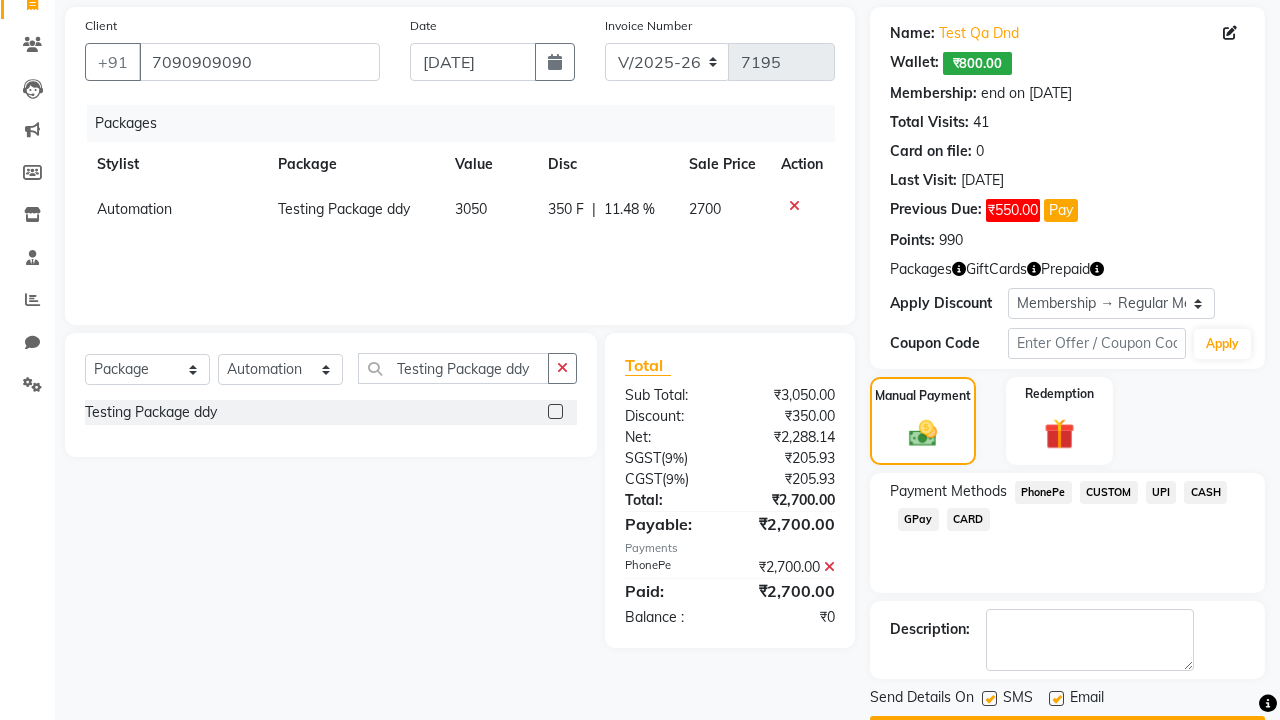 click 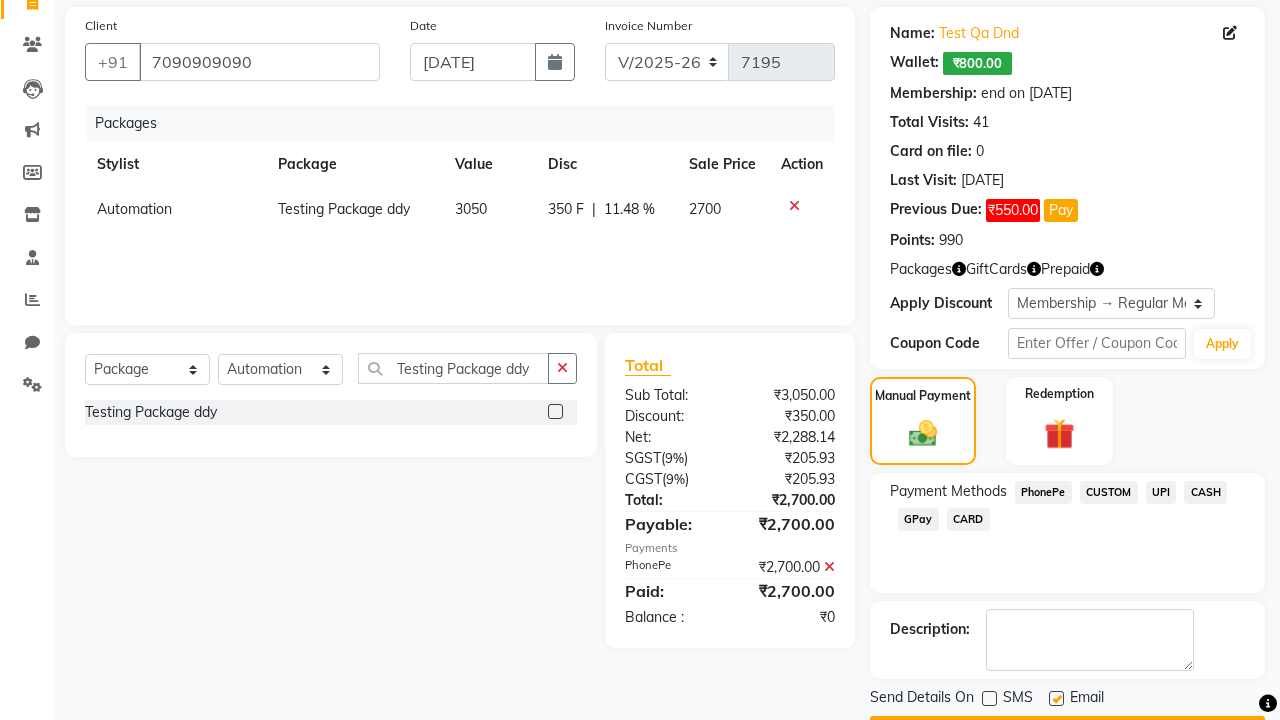 click 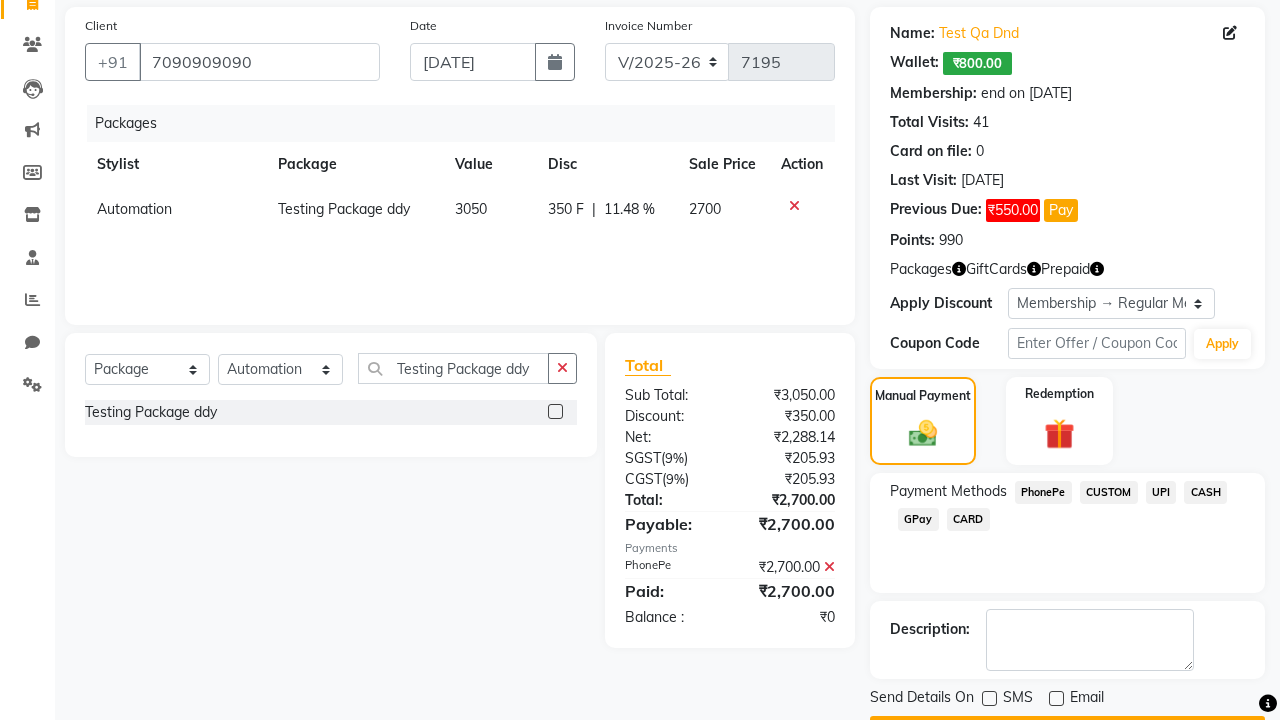 click on "Checkout" 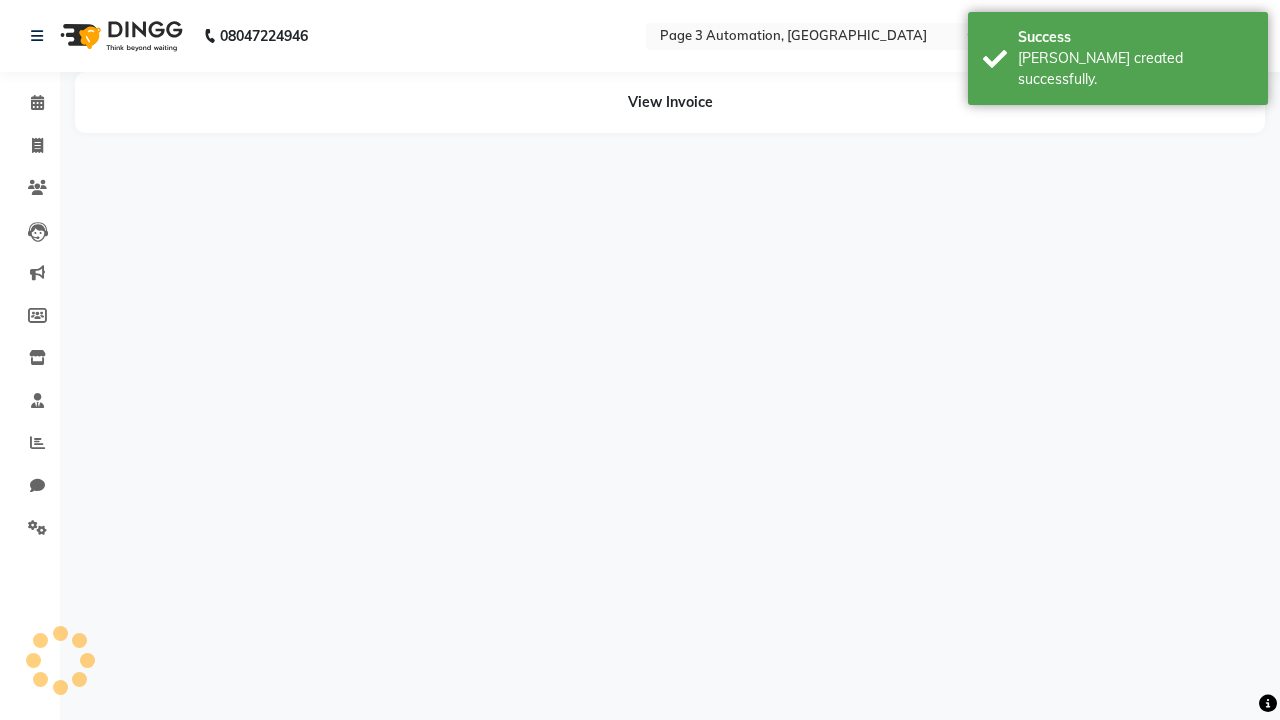 scroll, scrollTop: 0, scrollLeft: 0, axis: both 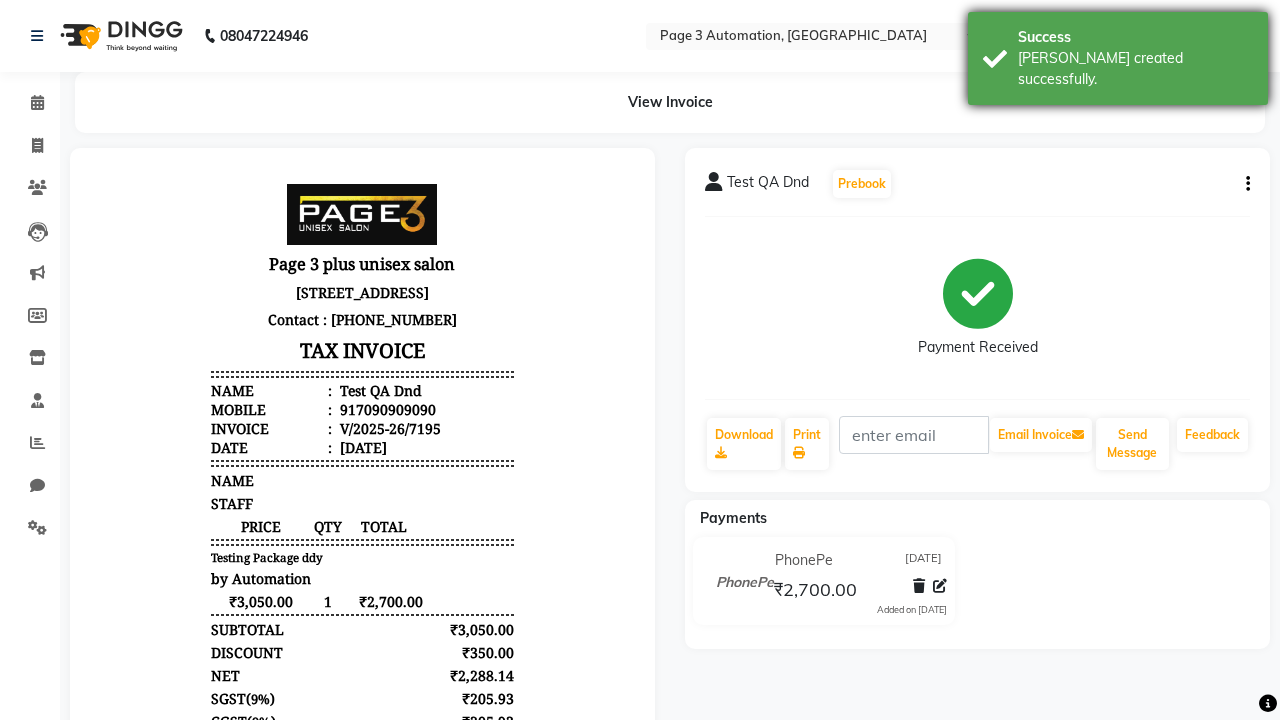 click on "[PERSON_NAME] created successfully." at bounding box center (1135, 69) 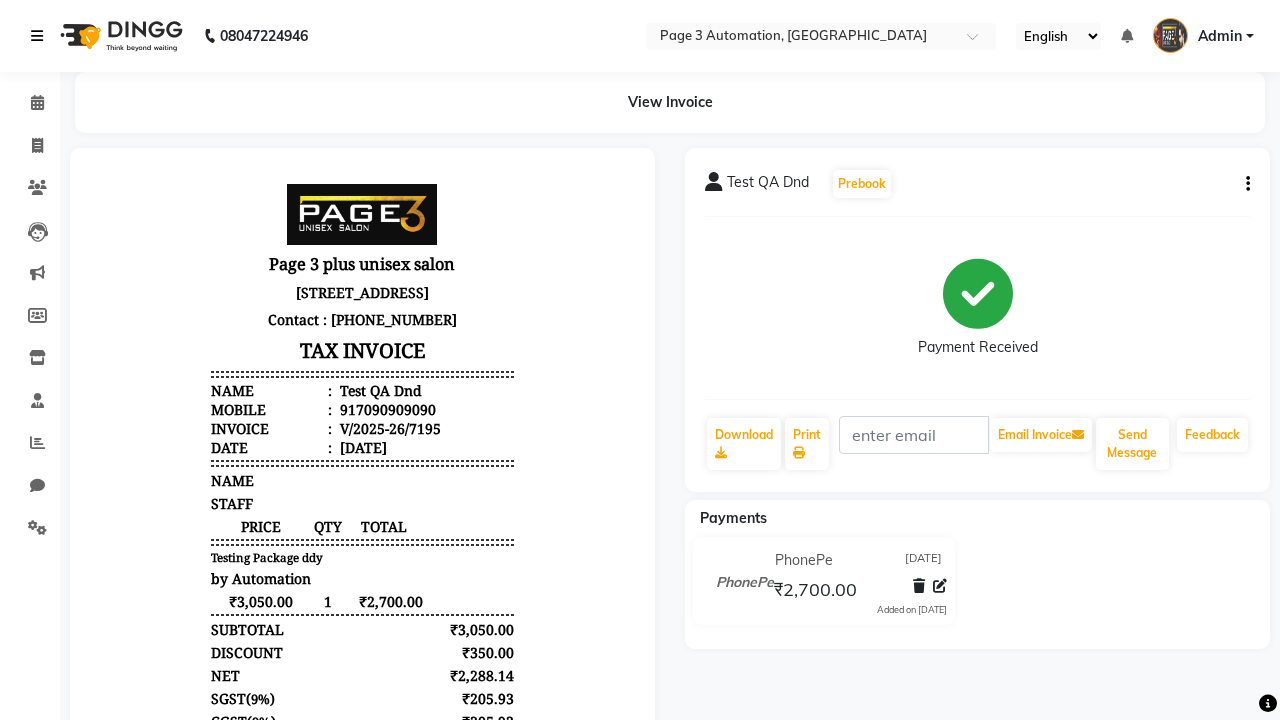 click at bounding box center [37, 36] 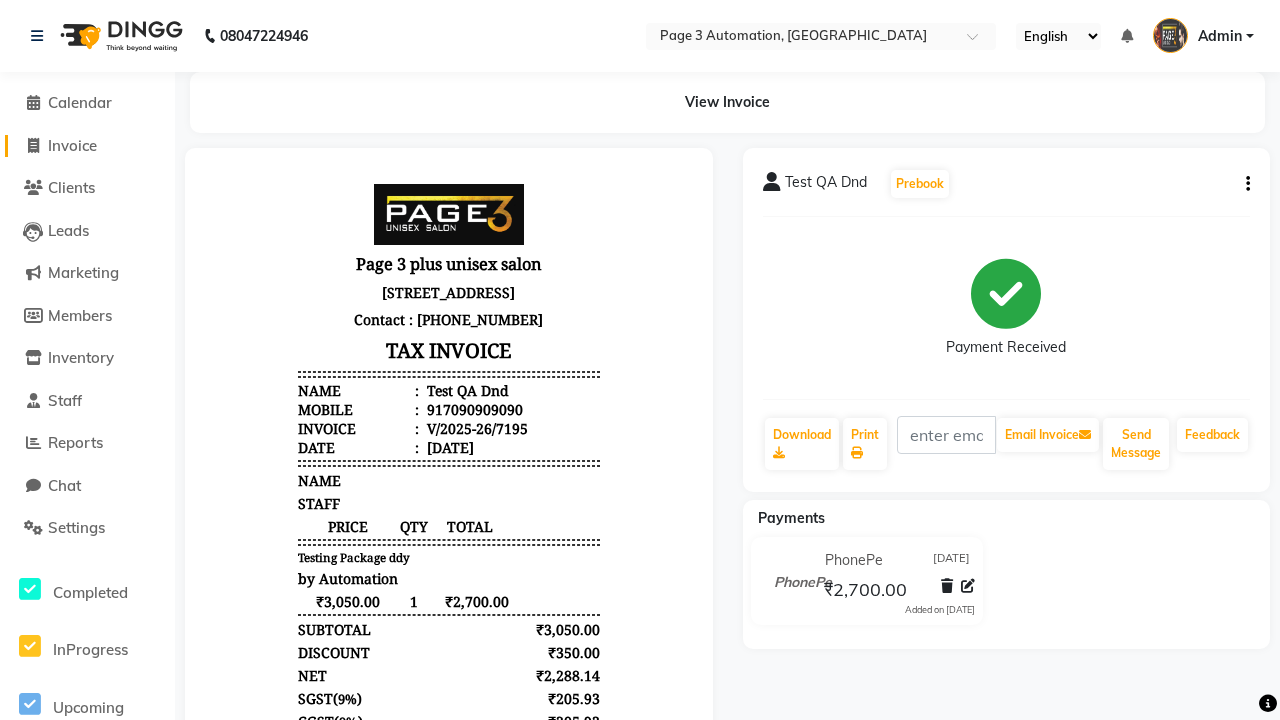 click on "Invoice" 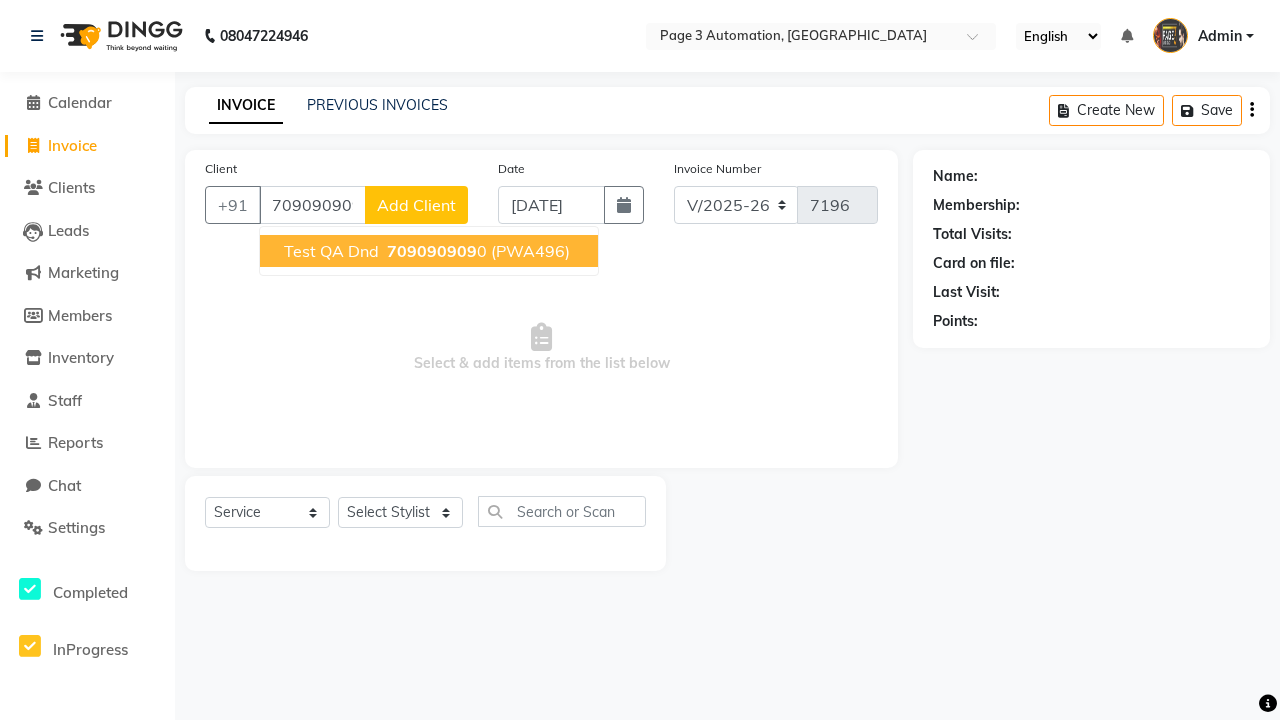 click on "709090909" at bounding box center (432, 251) 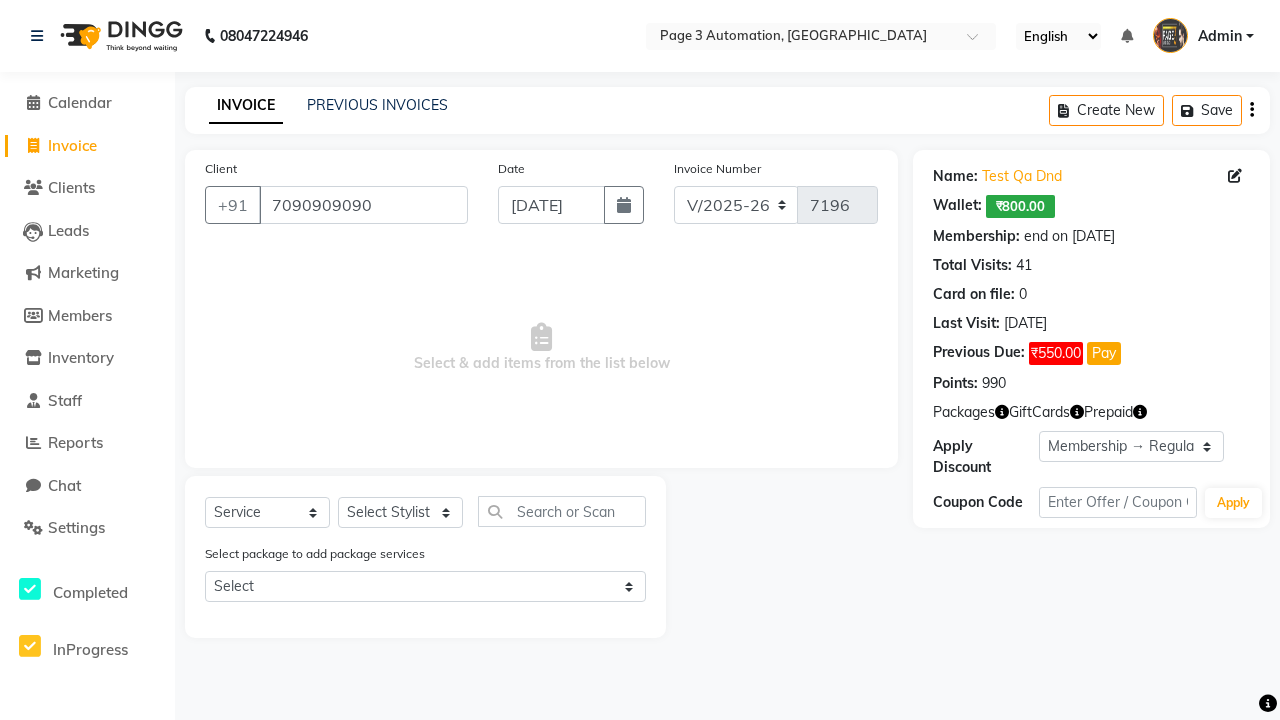 select on "0:" 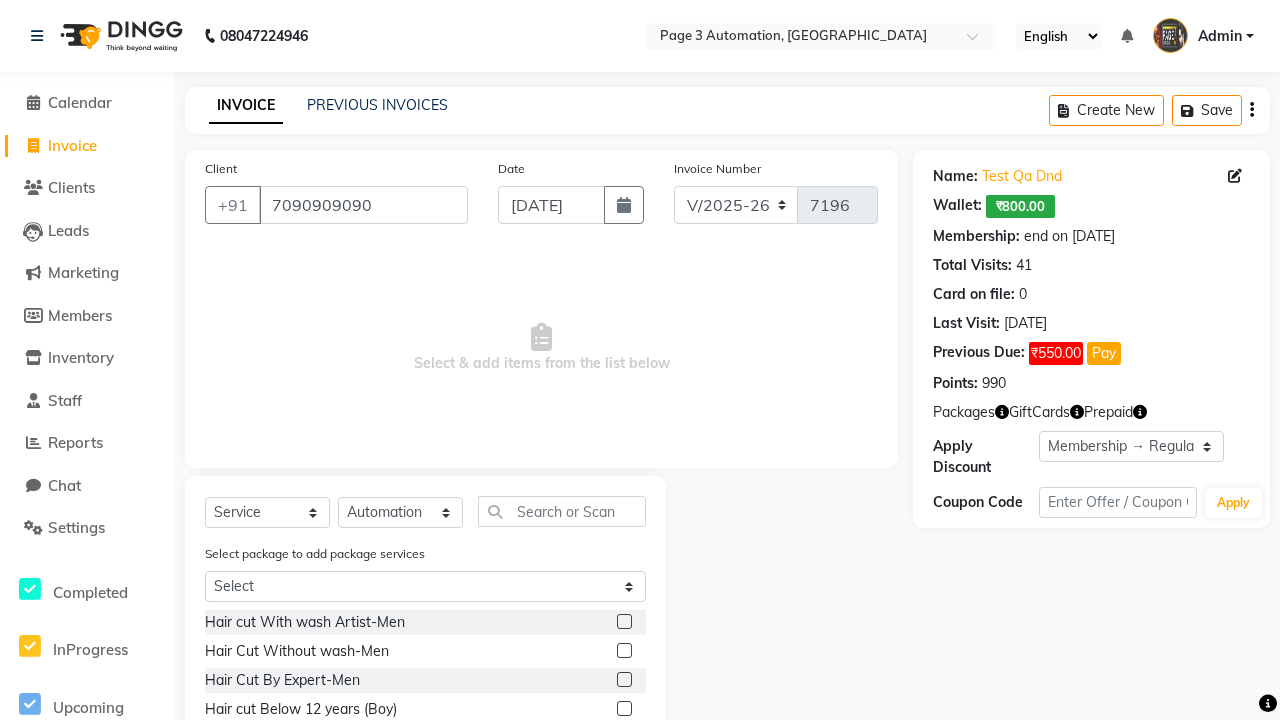 click 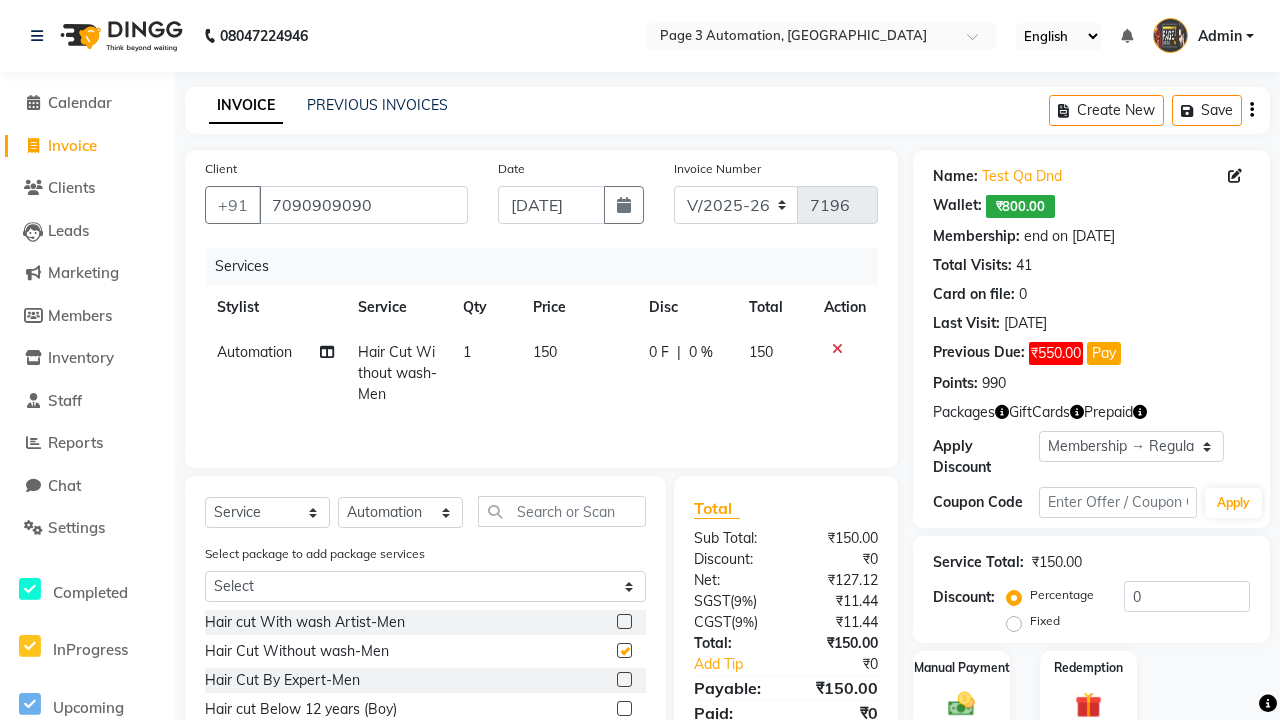 checkbox on "false" 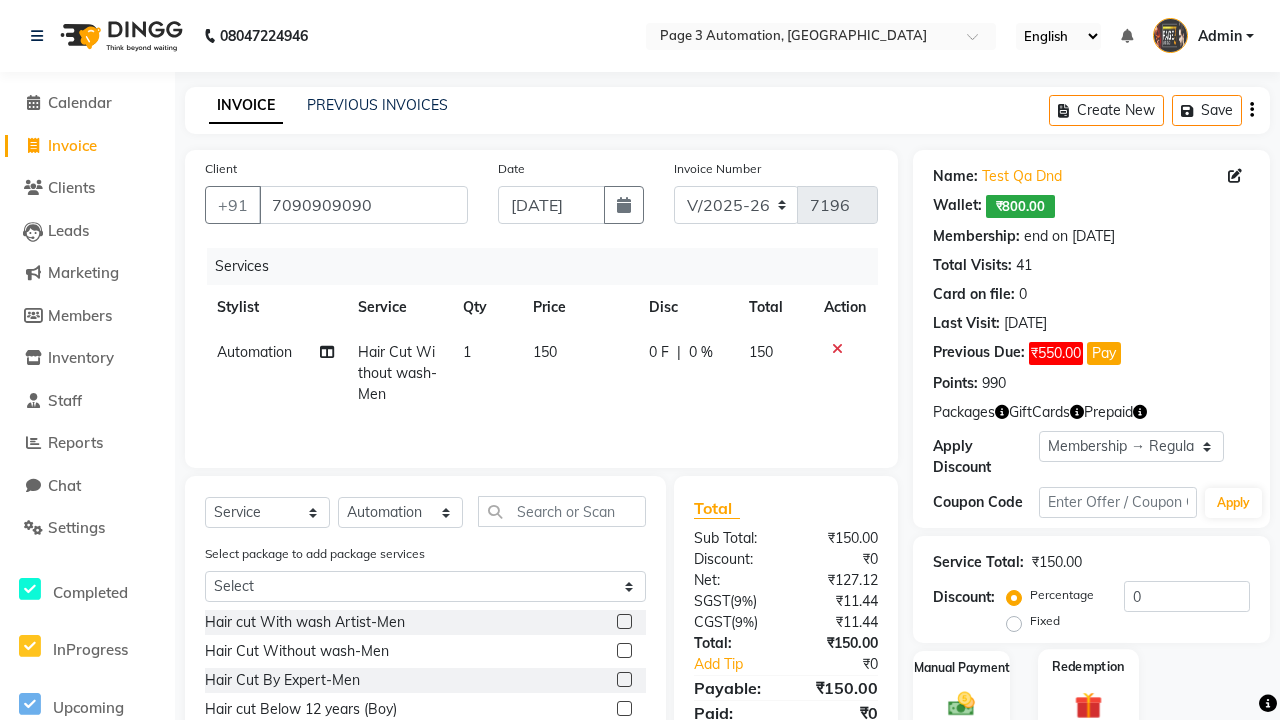 click 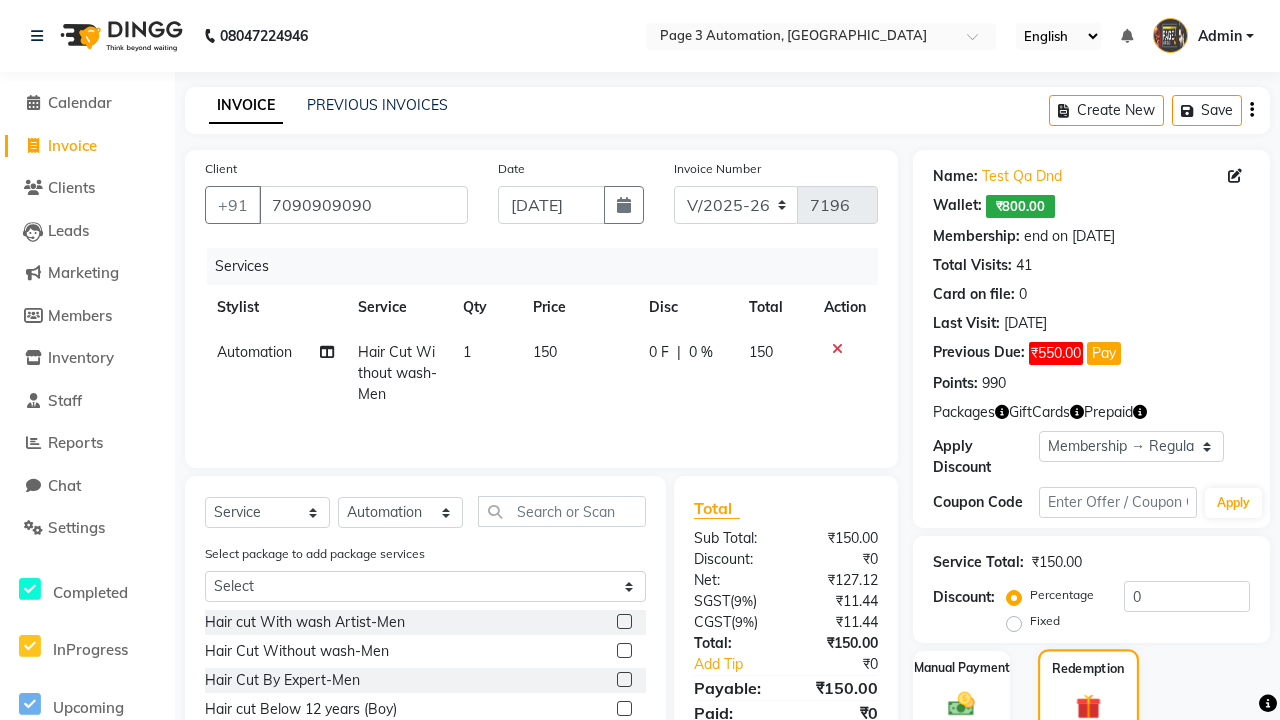 scroll, scrollTop: 80, scrollLeft: 0, axis: vertical 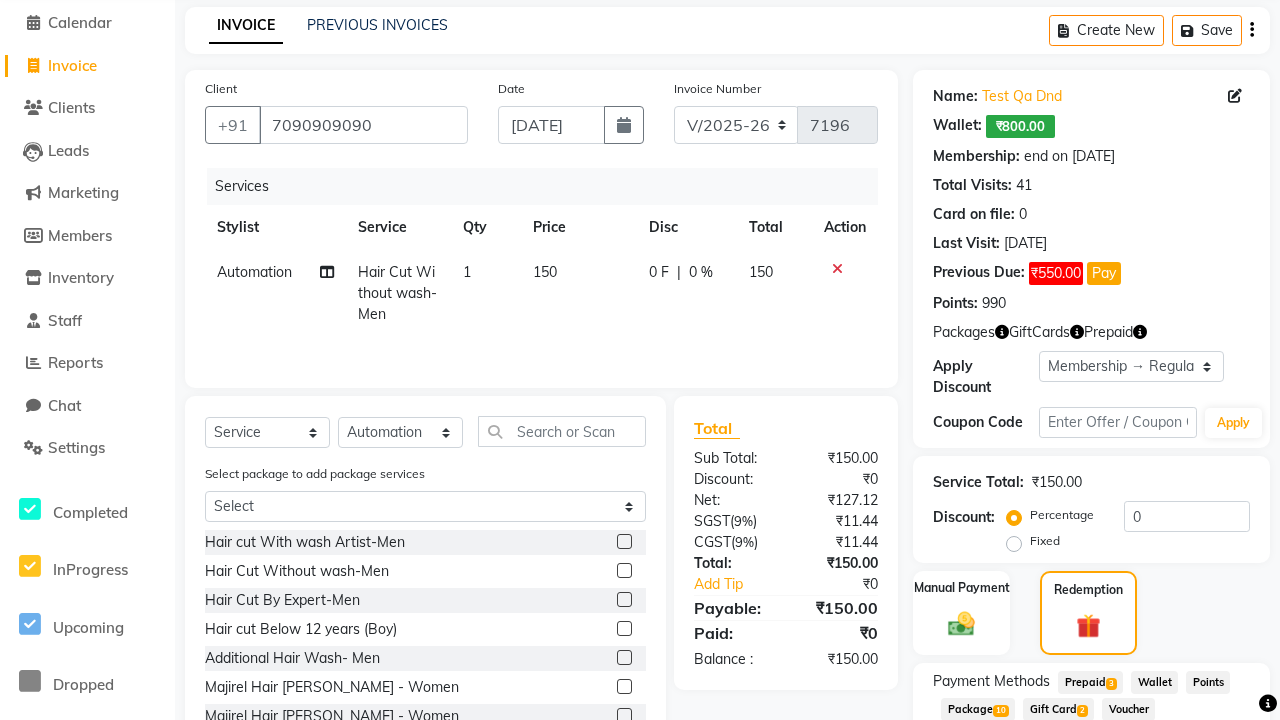 click on "Package  10" 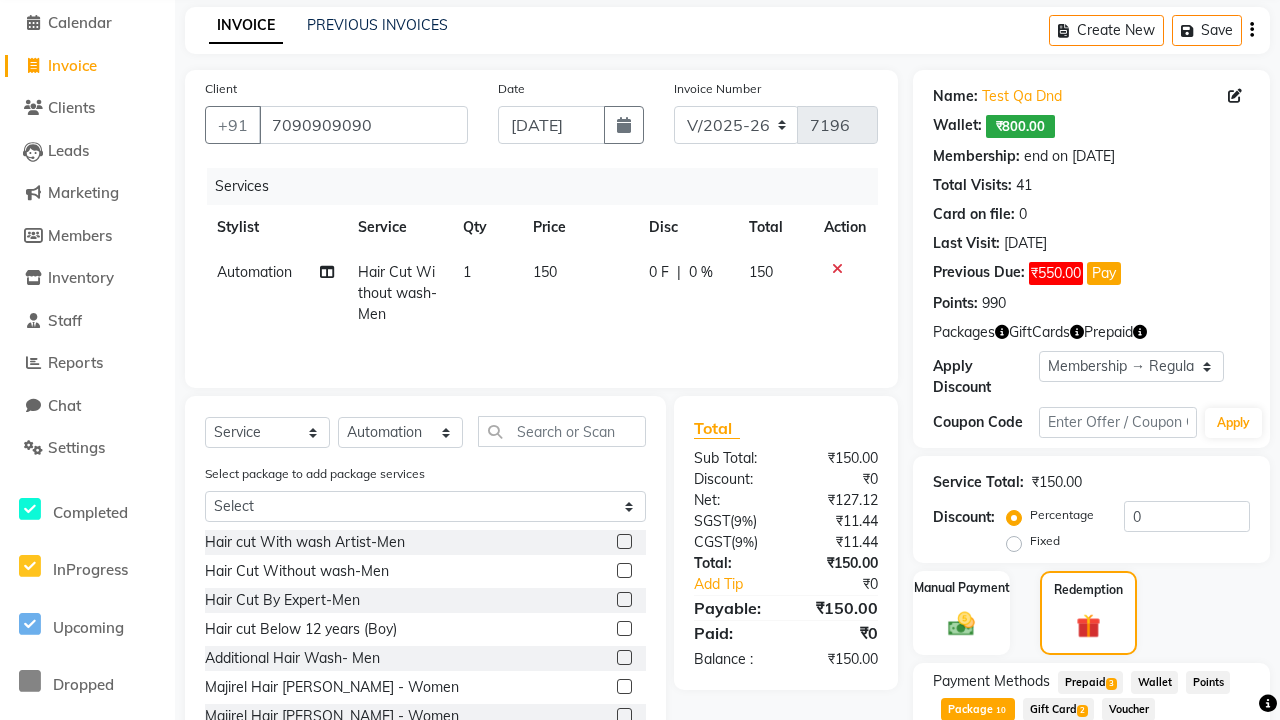 scroll, scrollTop: 214, scrollLeft: 0, axis: vertical 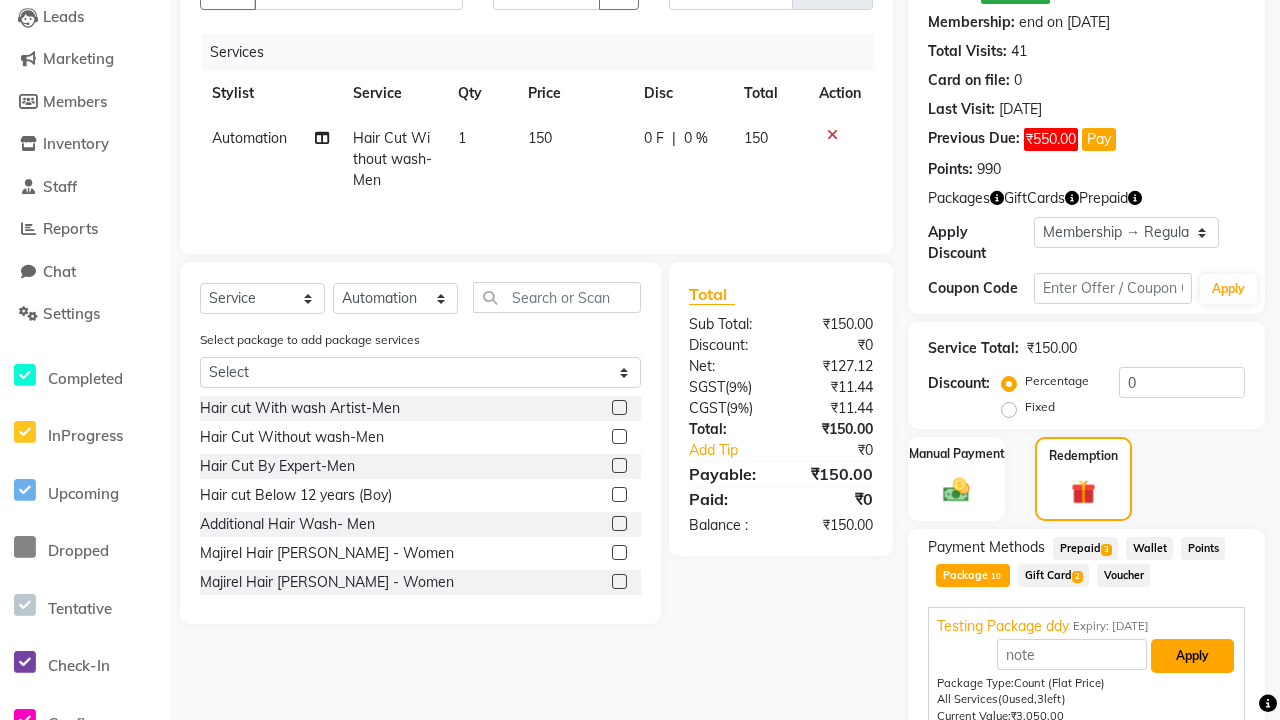 click on "Apply" at bounding box center [1192, 656] 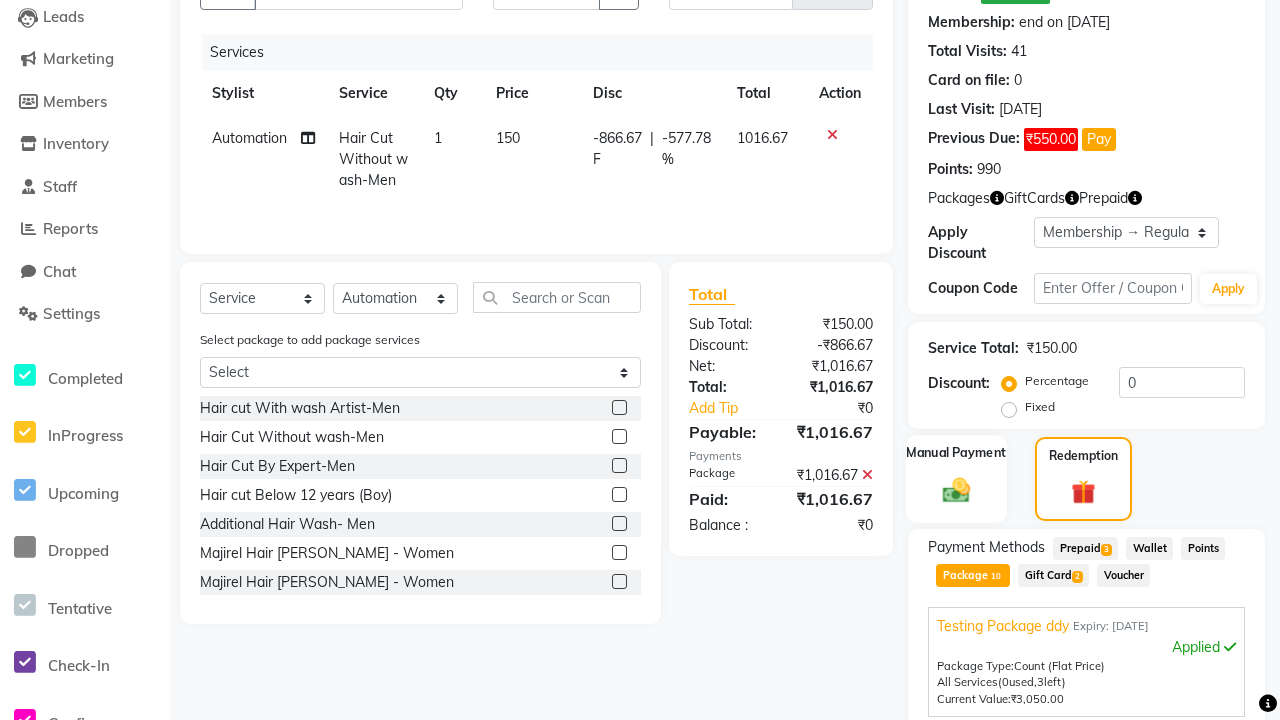 click 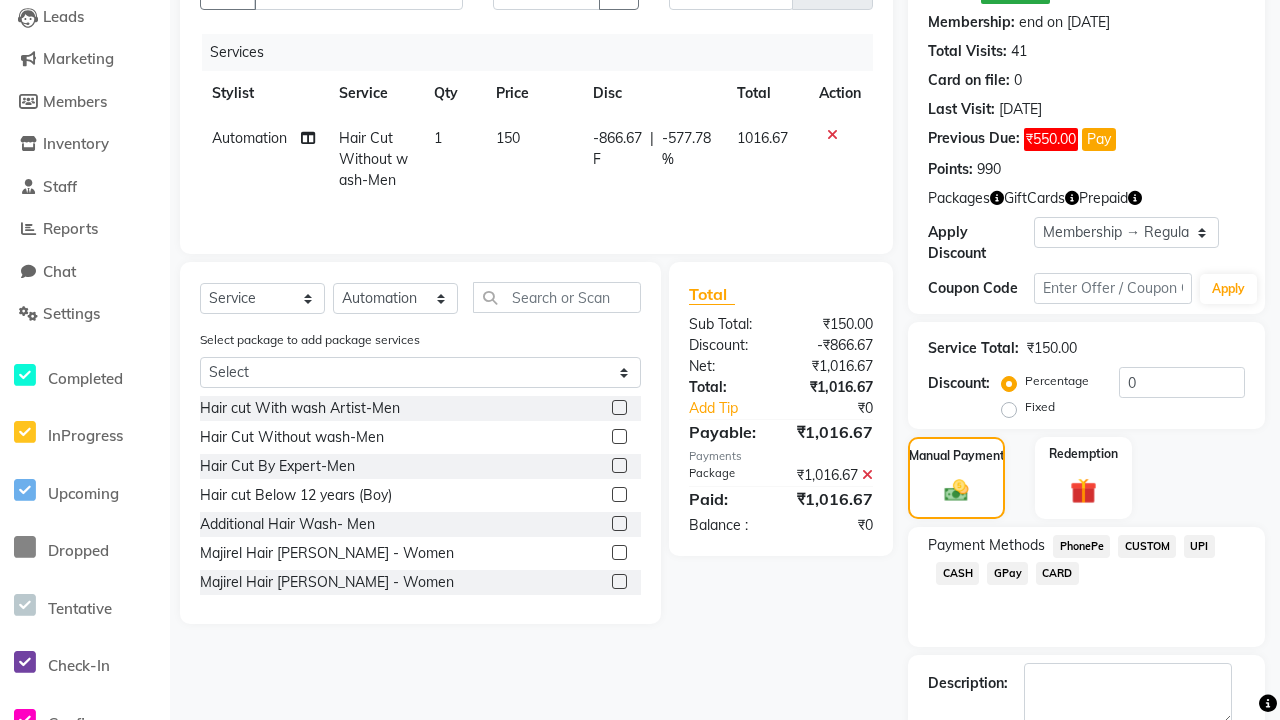 click on "PhonePe" 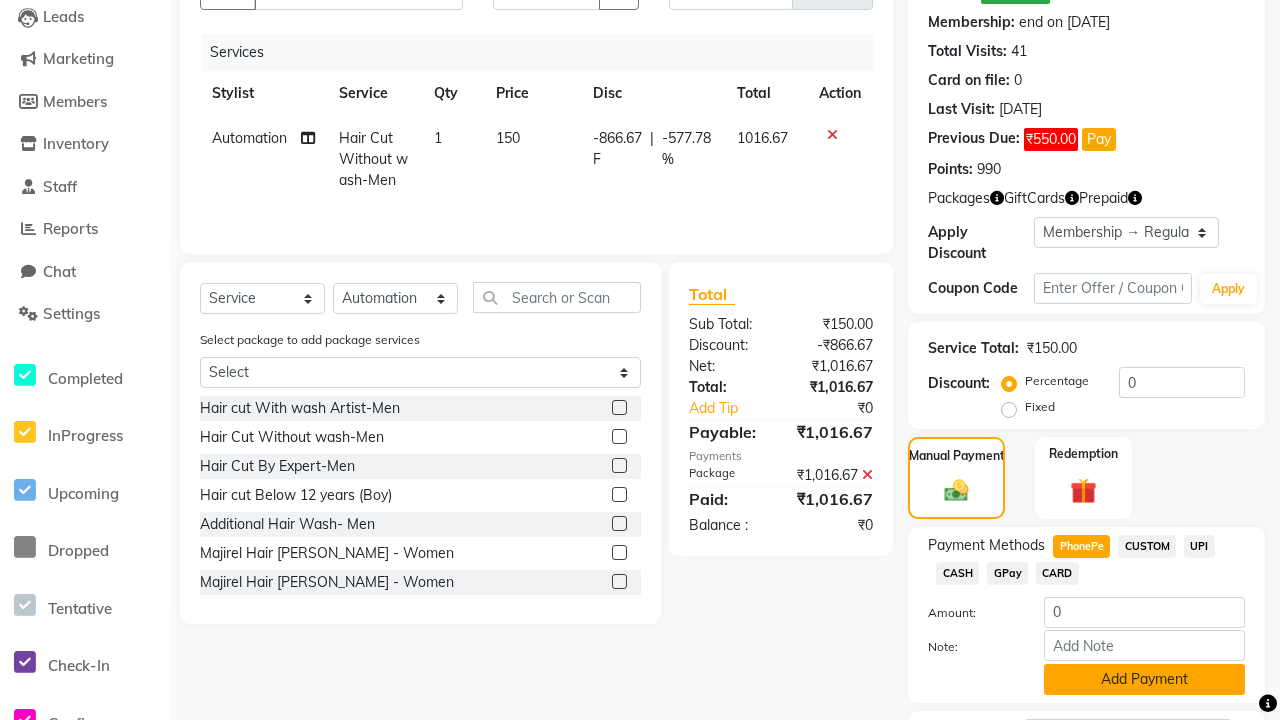 click on "Add Payment" 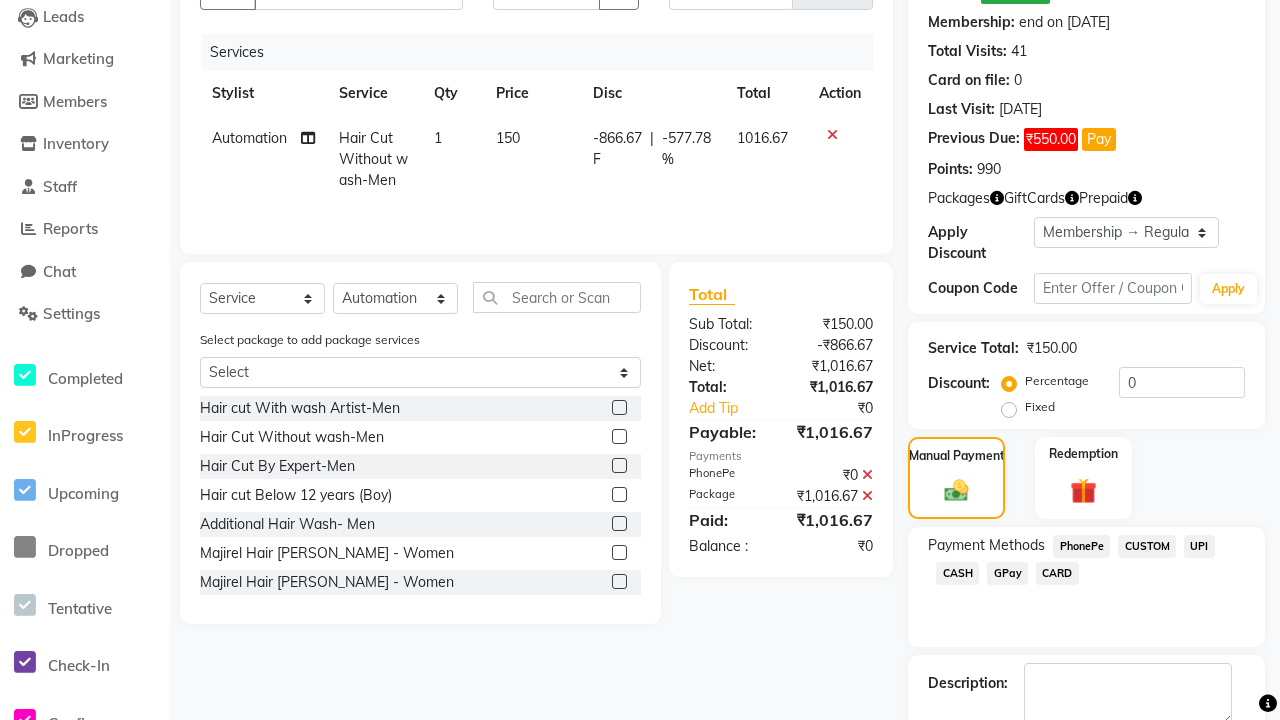 click 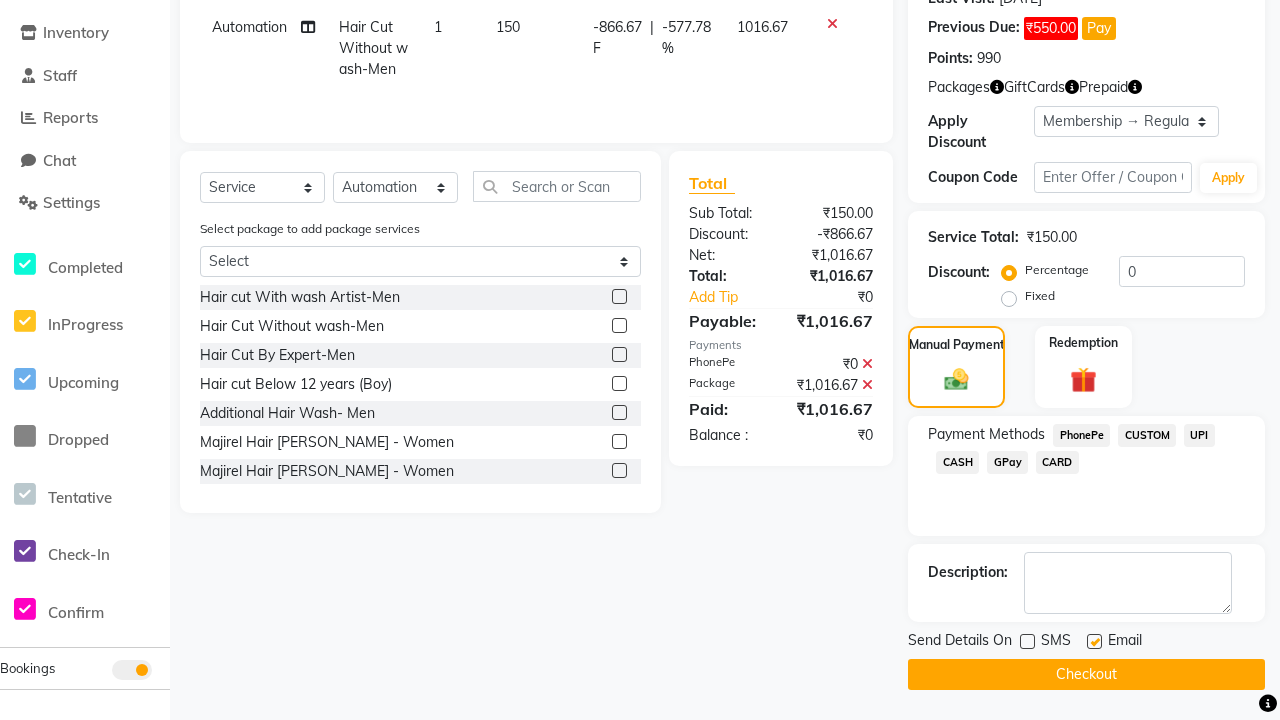 click 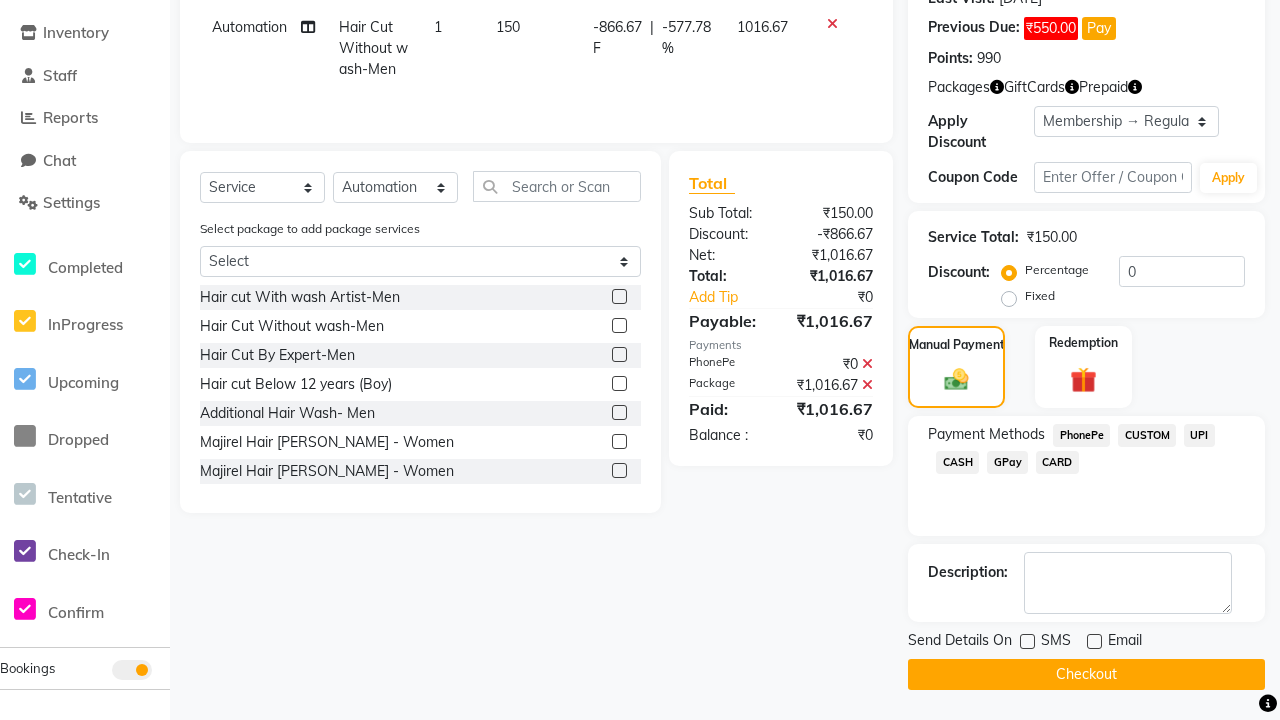 click on "Checkout" 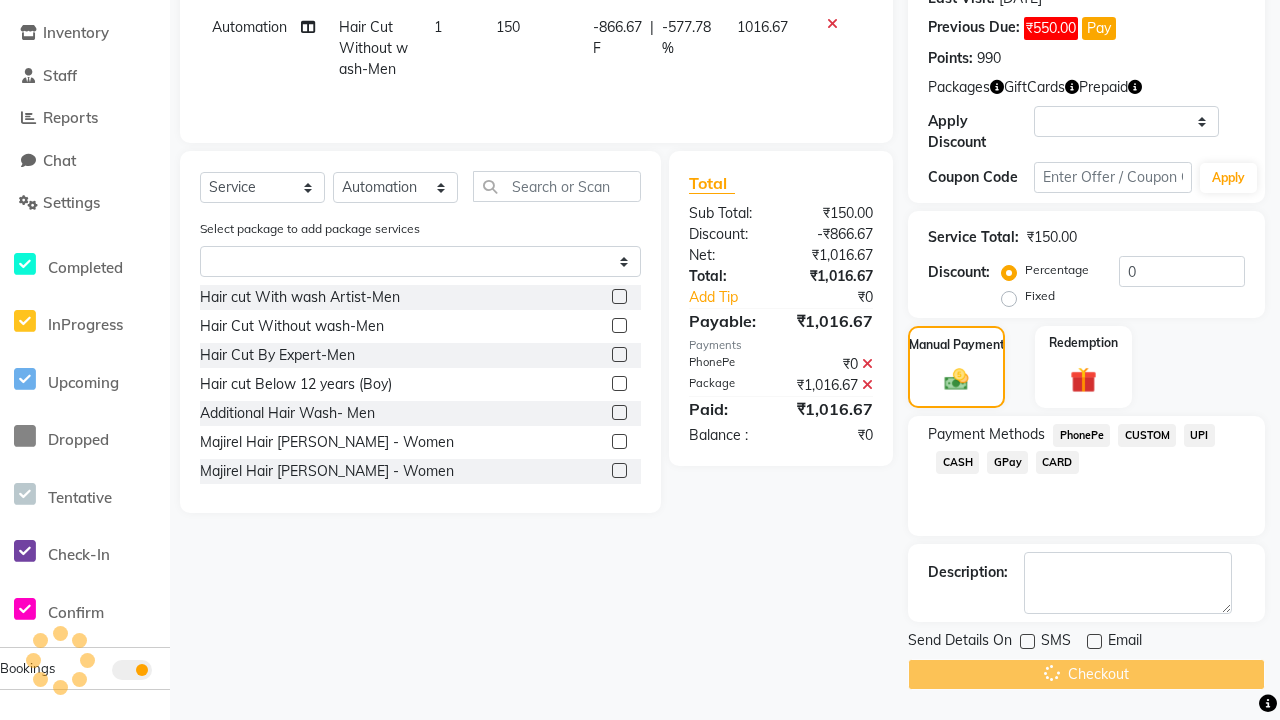 scroll, scrollTop: 0, scrollLeft: 0, axis: both 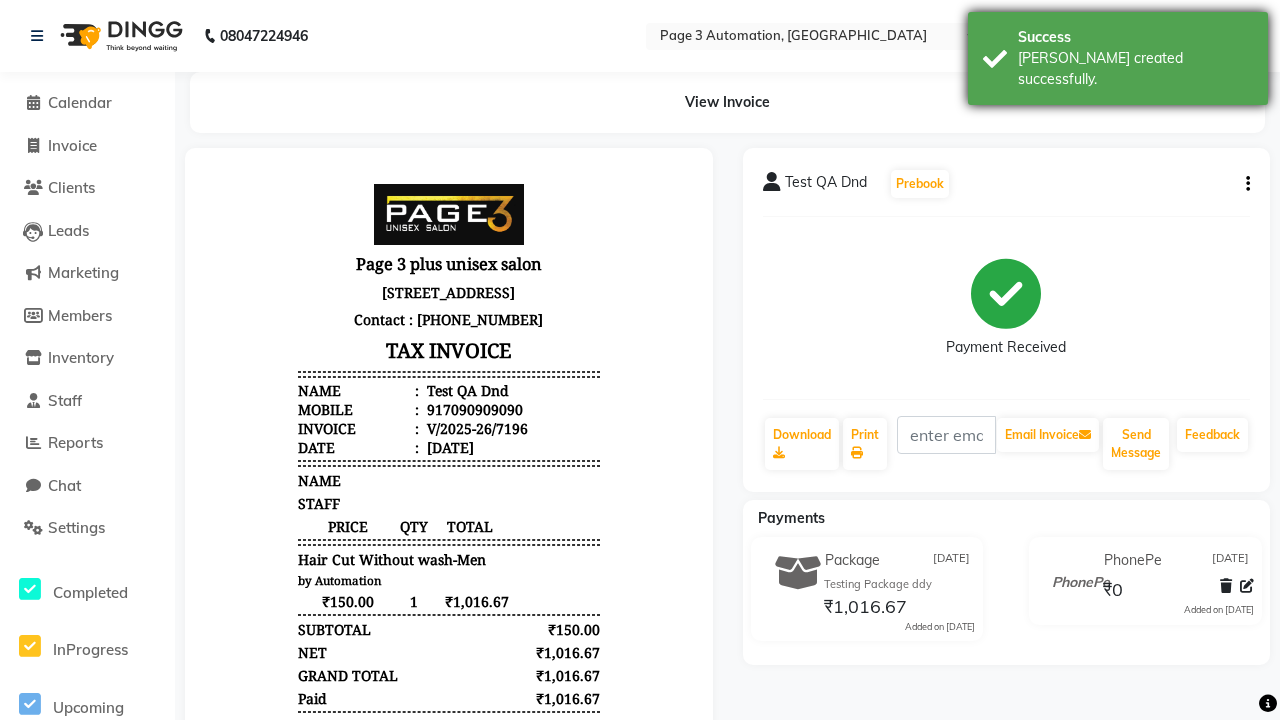 click on "[PERSON_NAME] created successfully." at bounding box center [1135, 69] 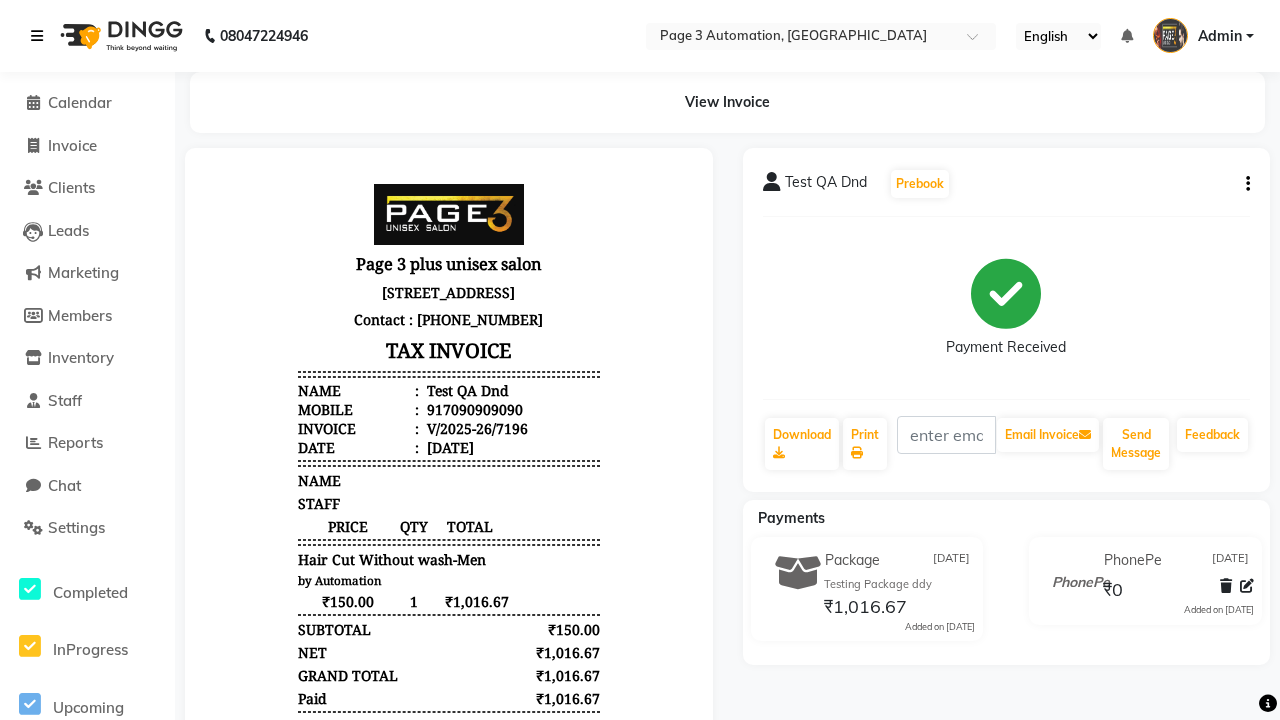 click at bounding box center [37, 36] 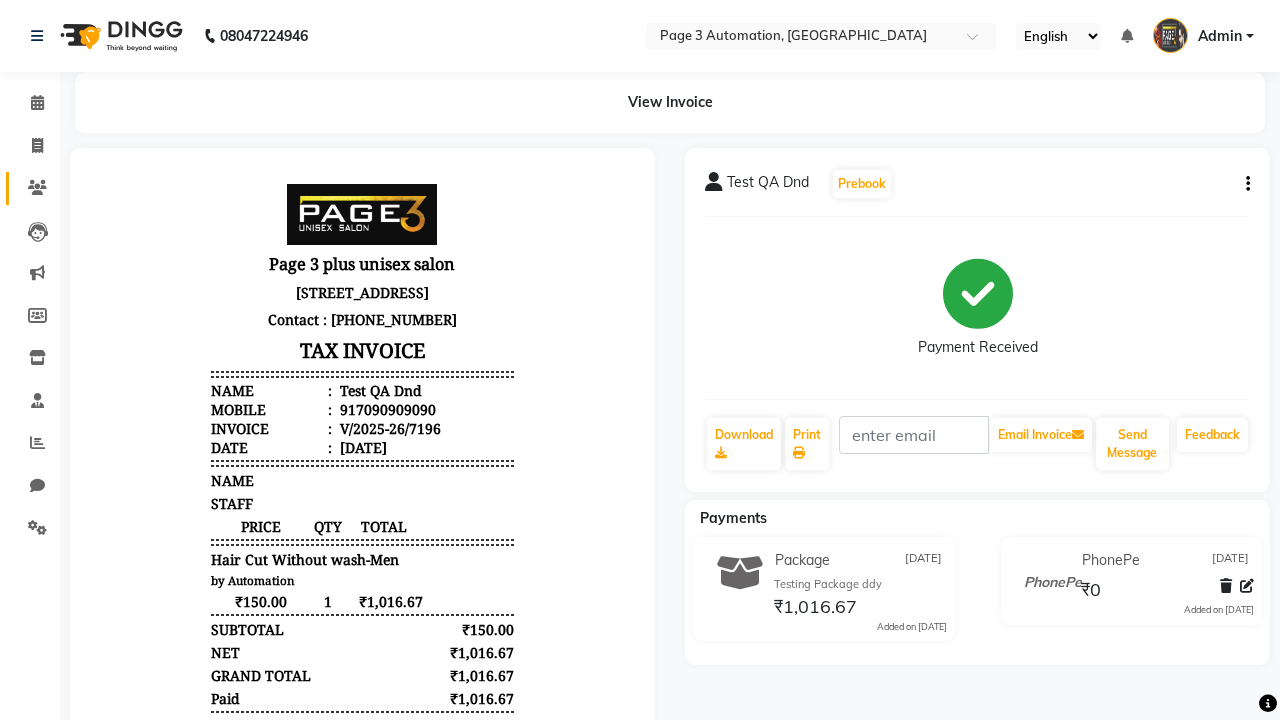 click 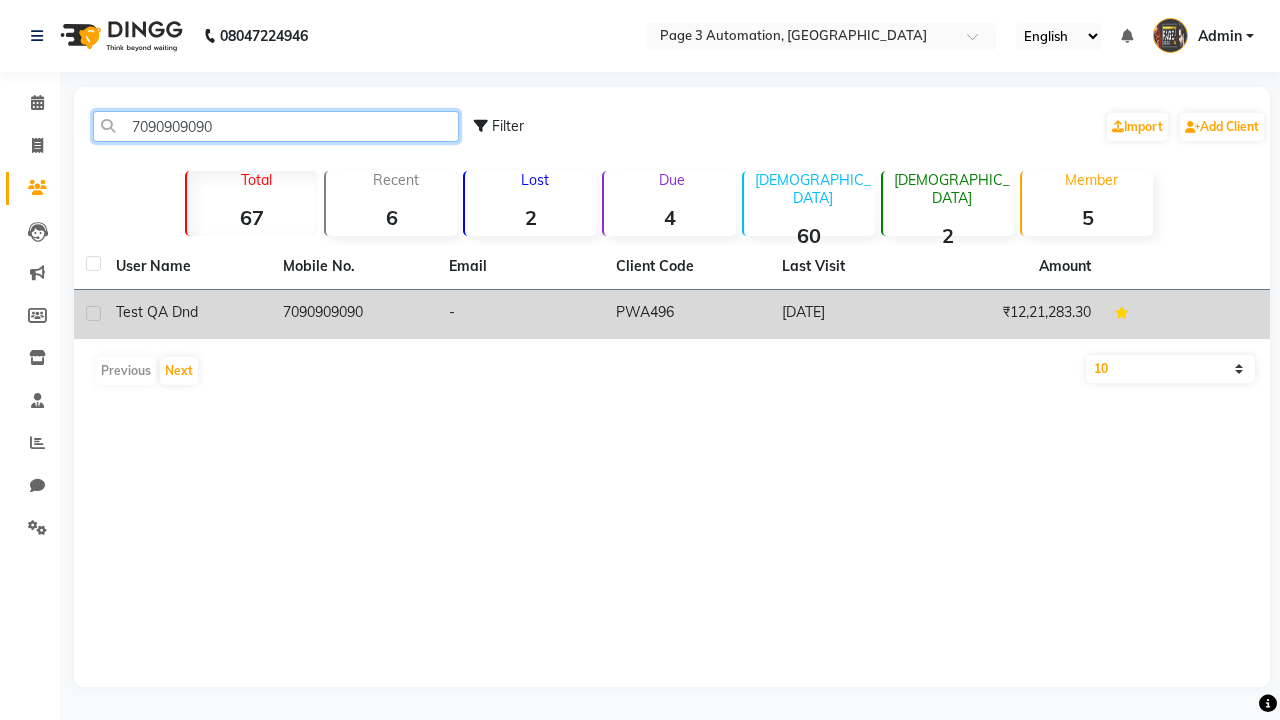 type on "7090909090" 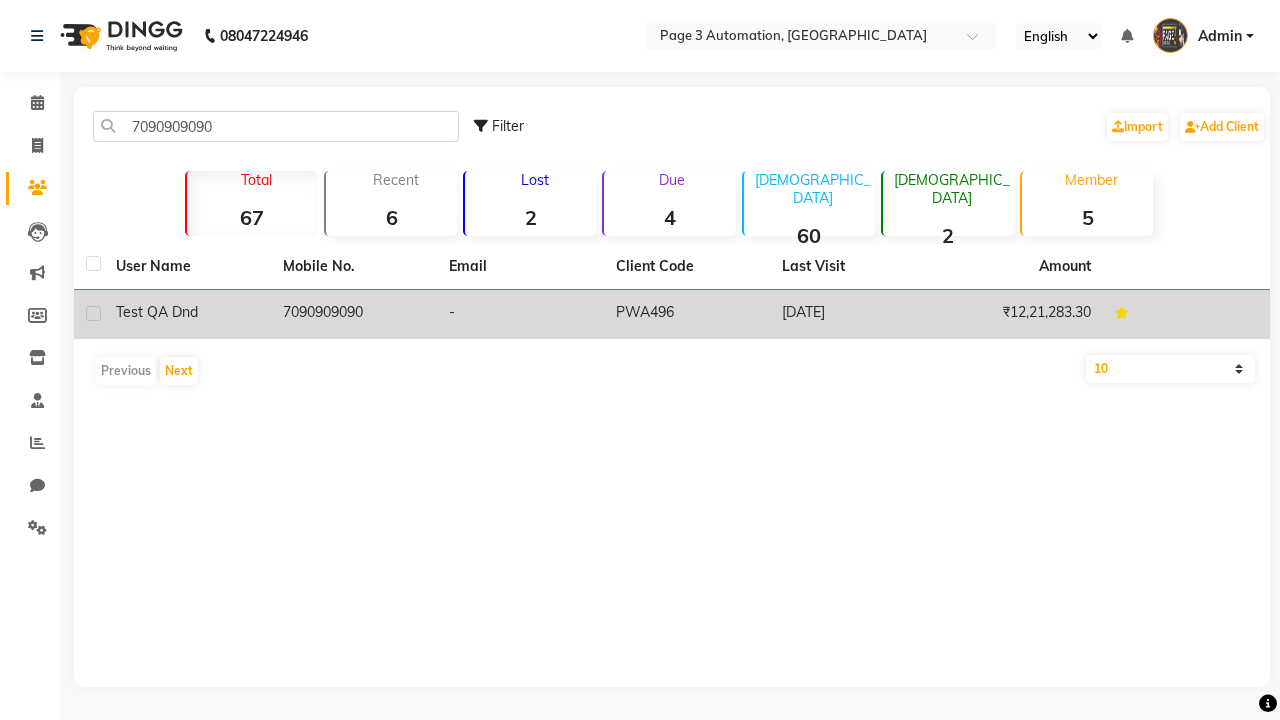 click on "7090909090" 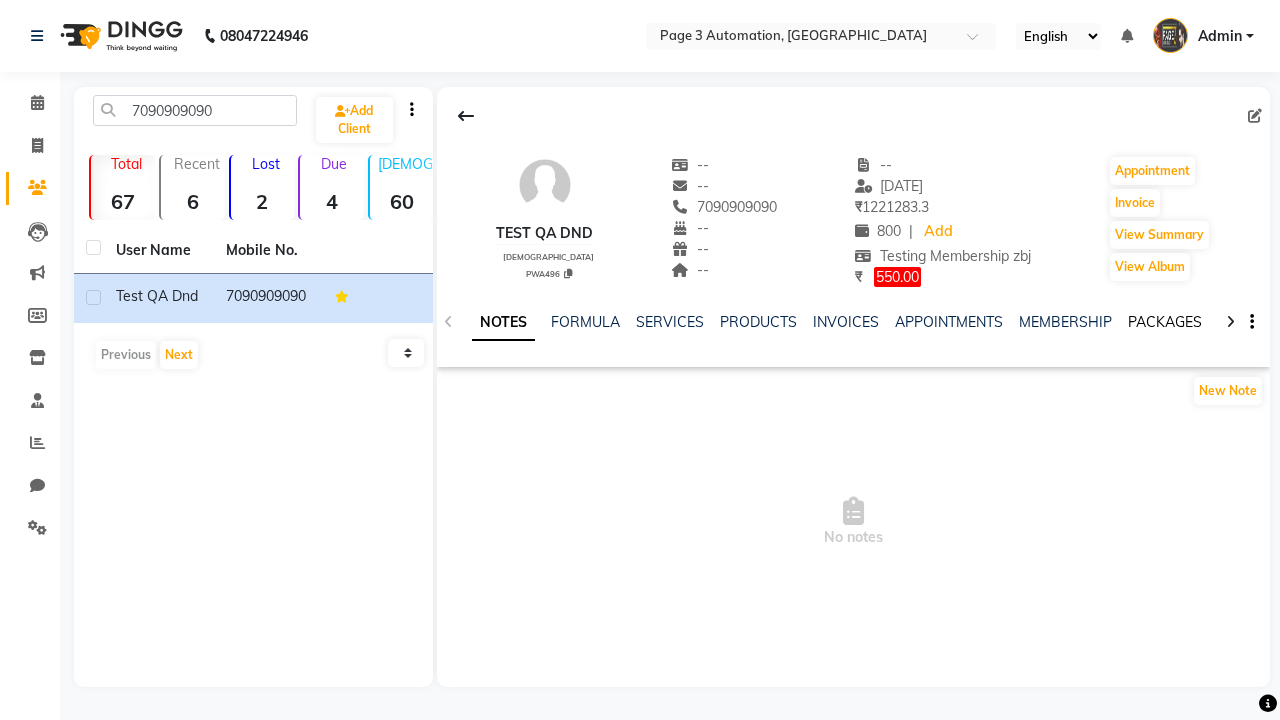 click on "PACKAGES" 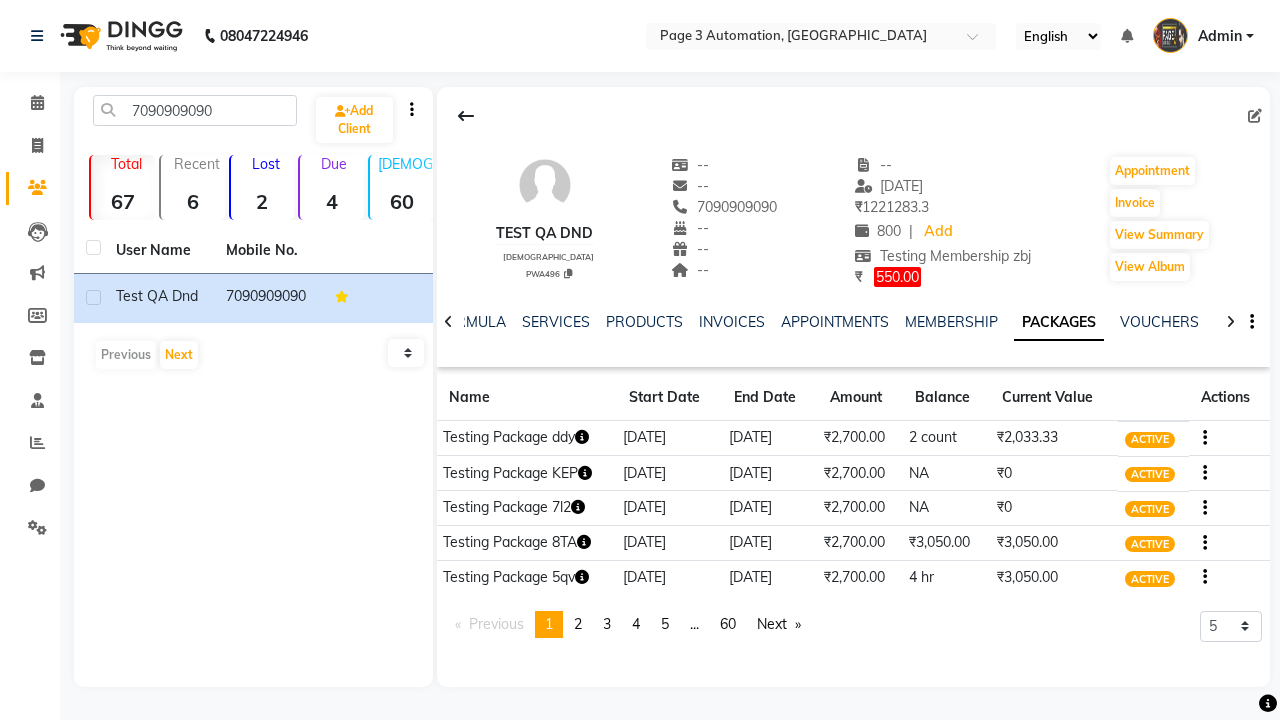 click 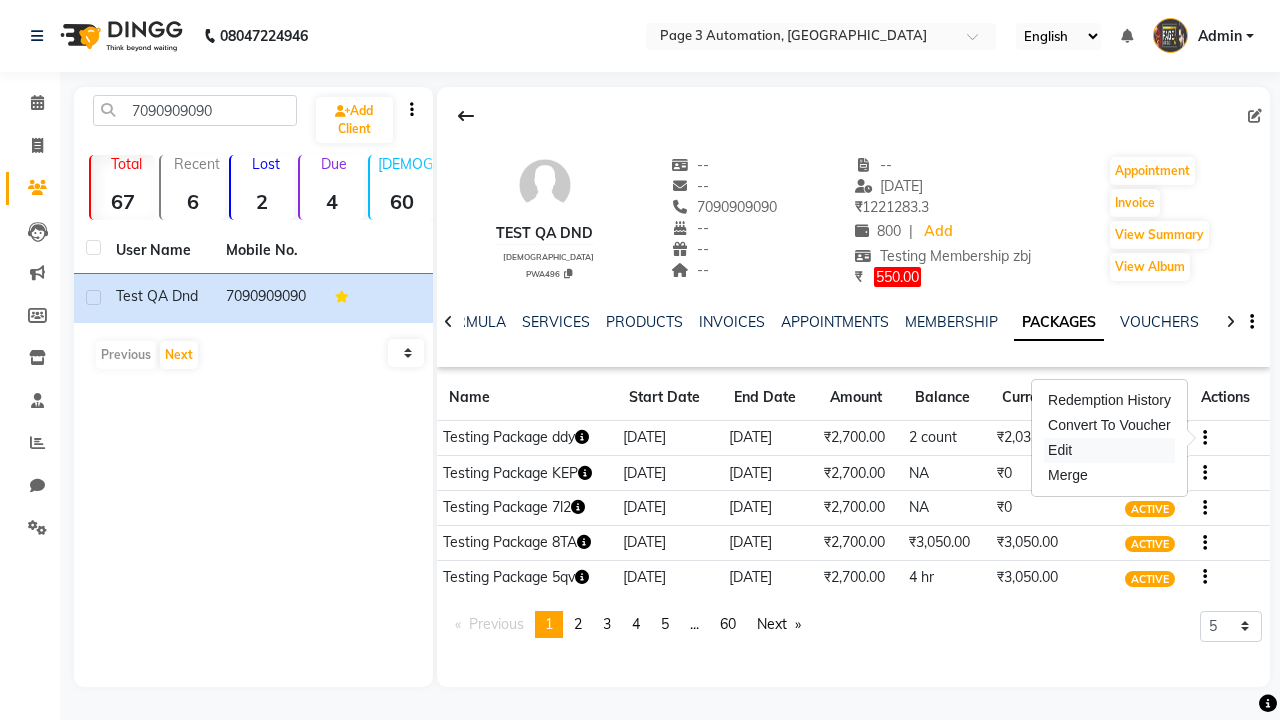 click on "Edit" at bounding box center [1109, 450] 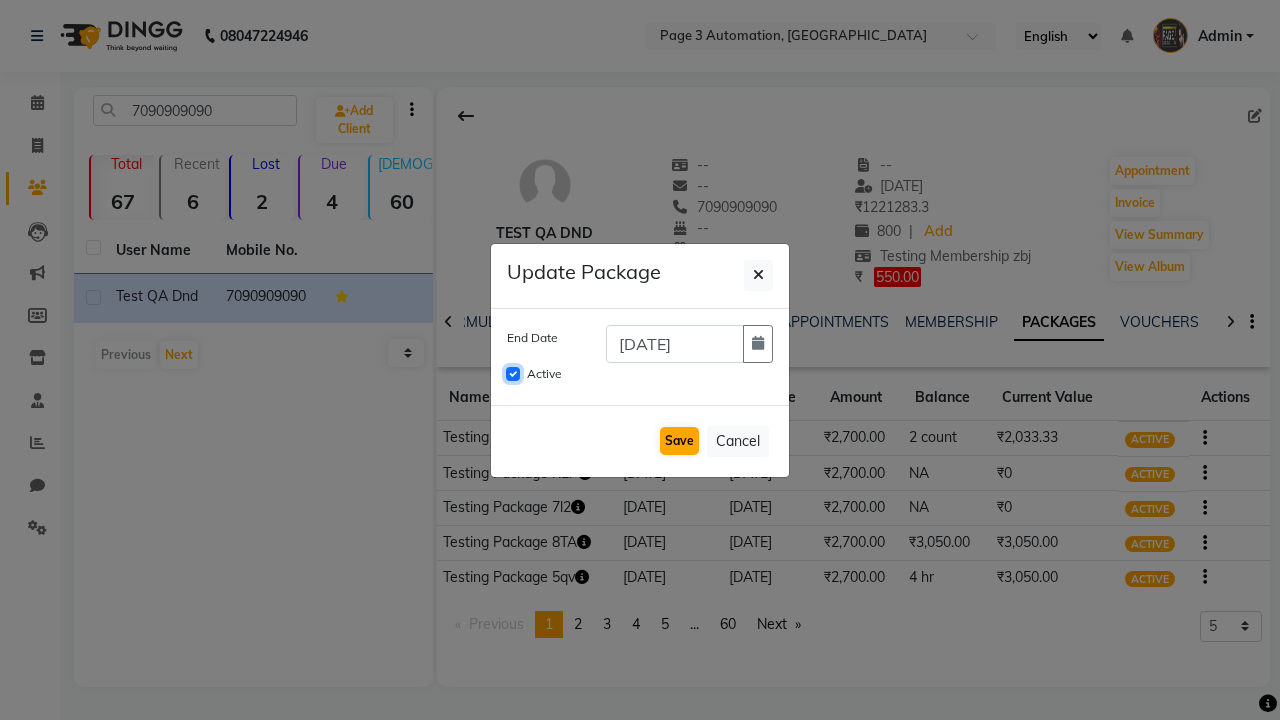 click on "Active" at bounding box center [513, 374] 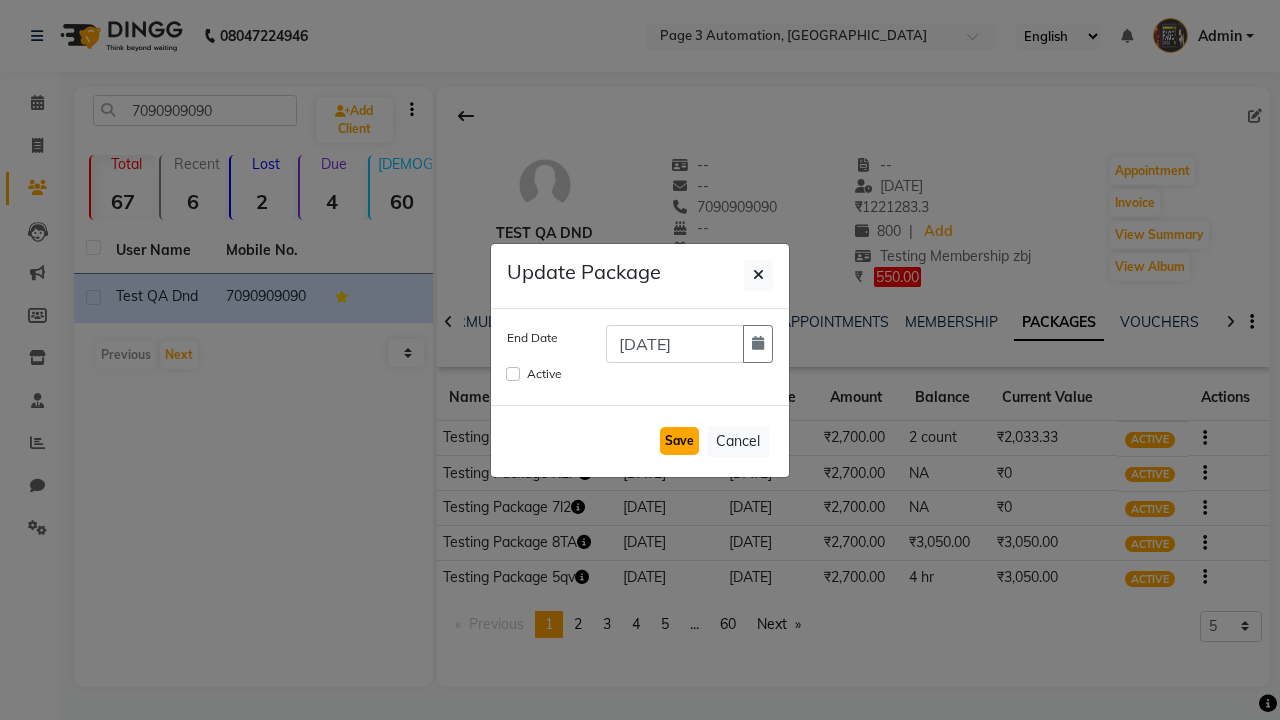 click on "Save" 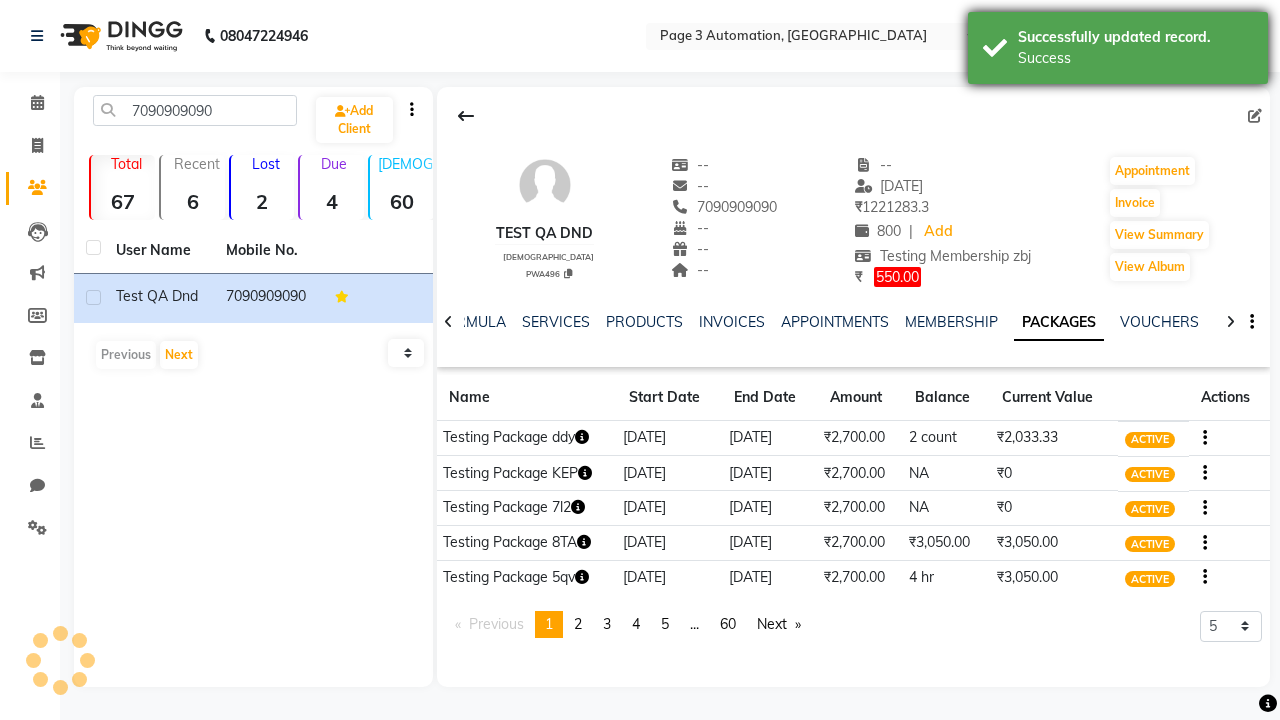 click on "Success" at bounding box center (1135, 58) 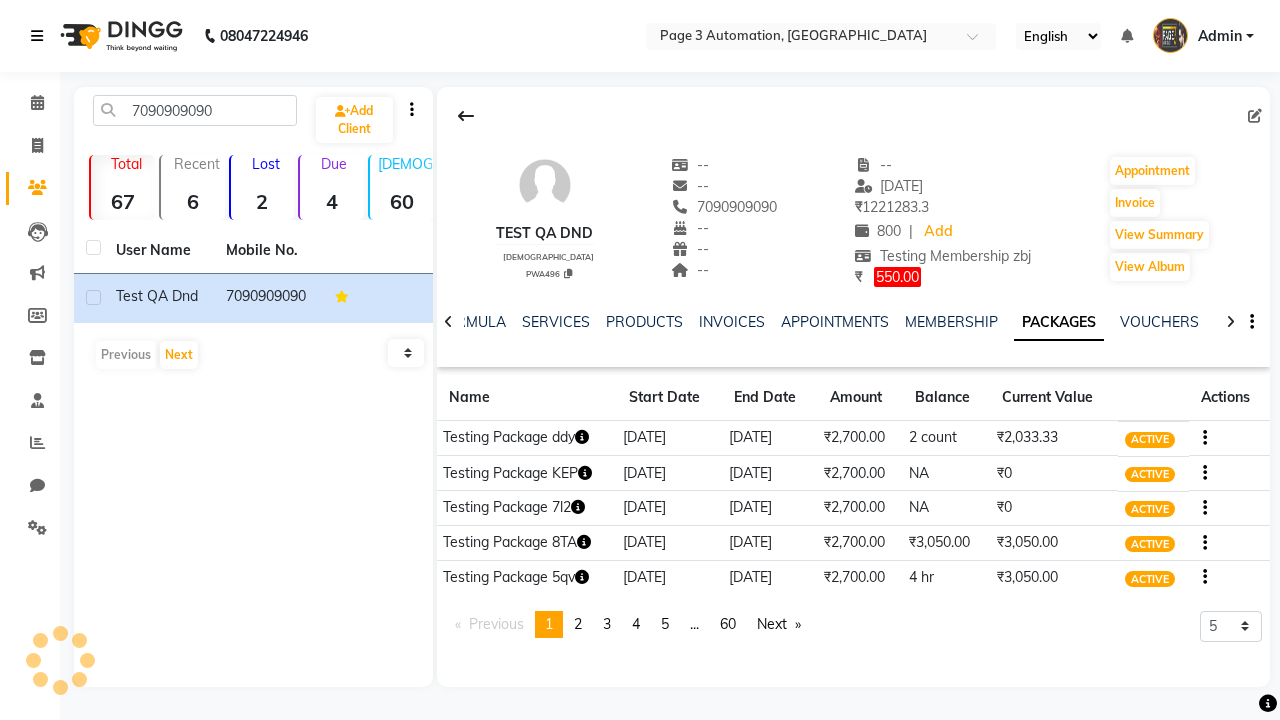 click at bounding box center (37, 36) 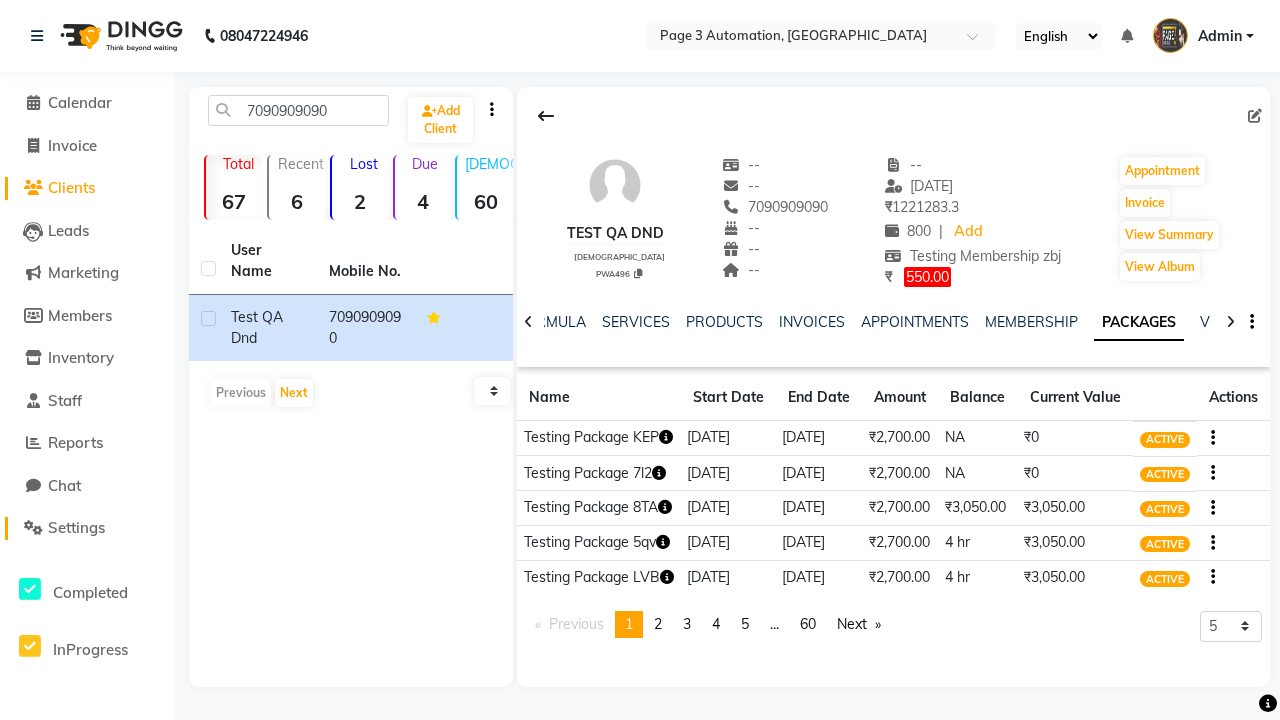 click on "Settings" 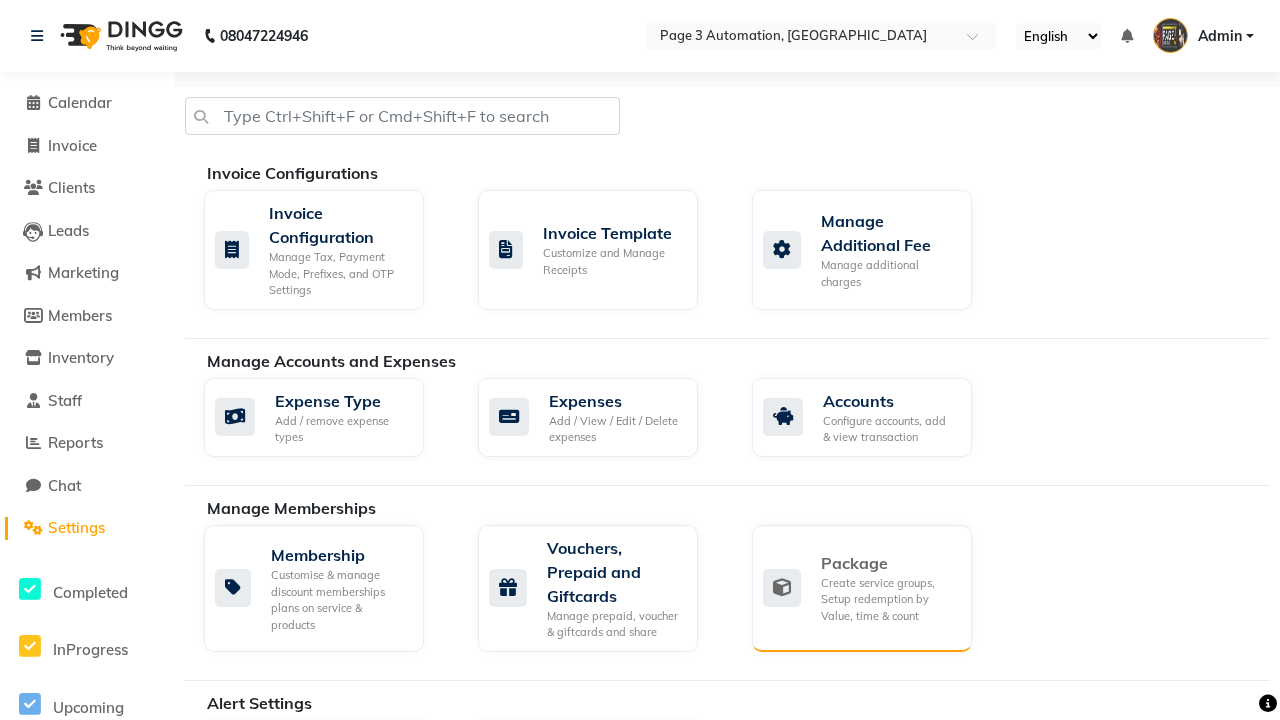 click on "Package" 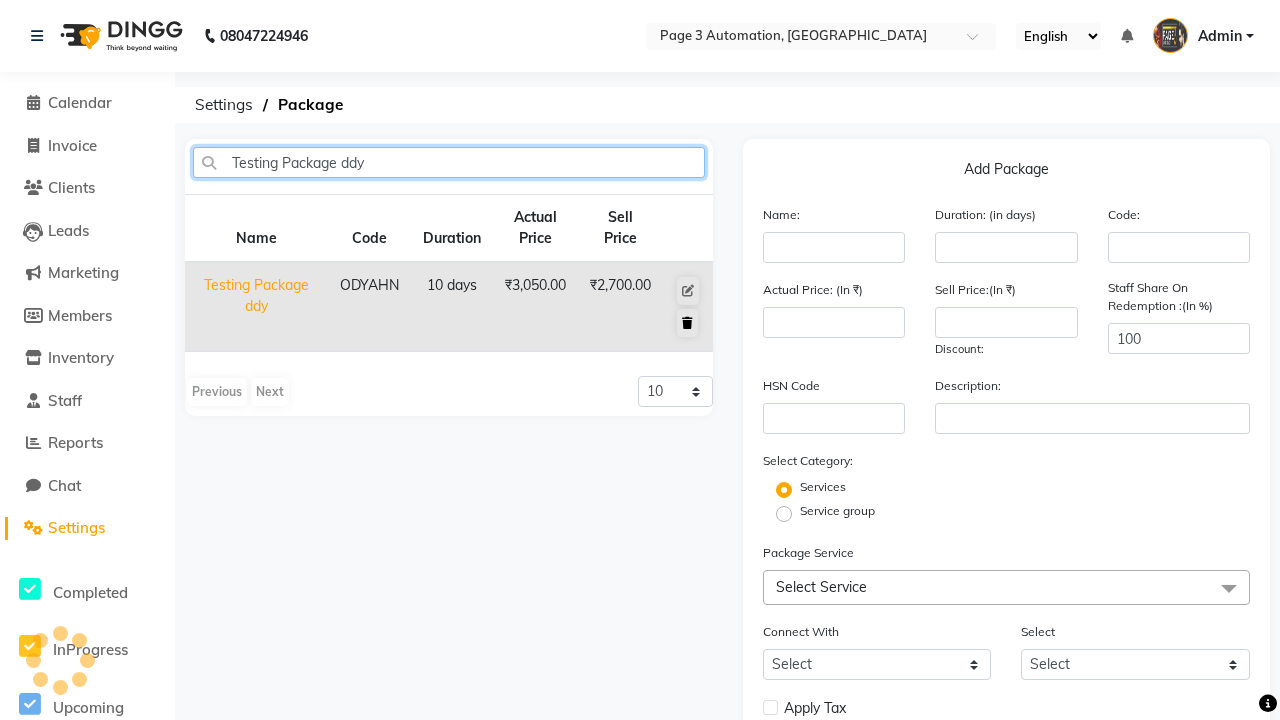 type on "Testing Package ddy" 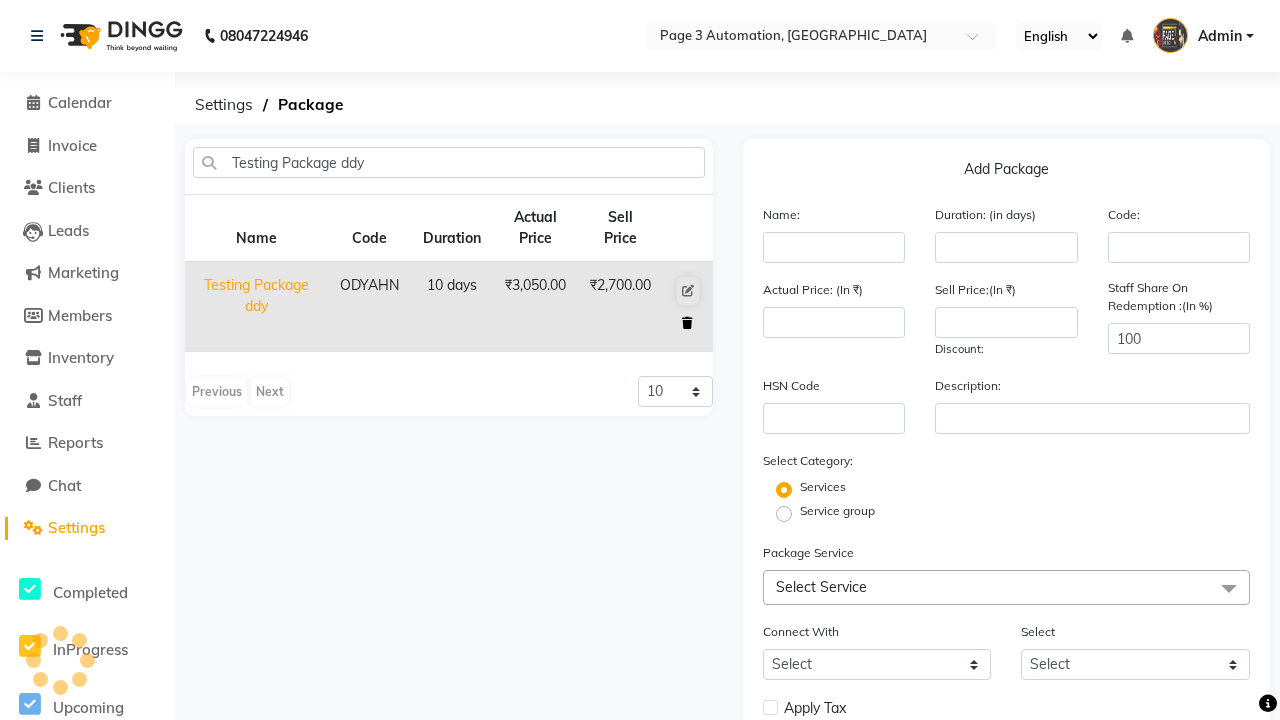 click 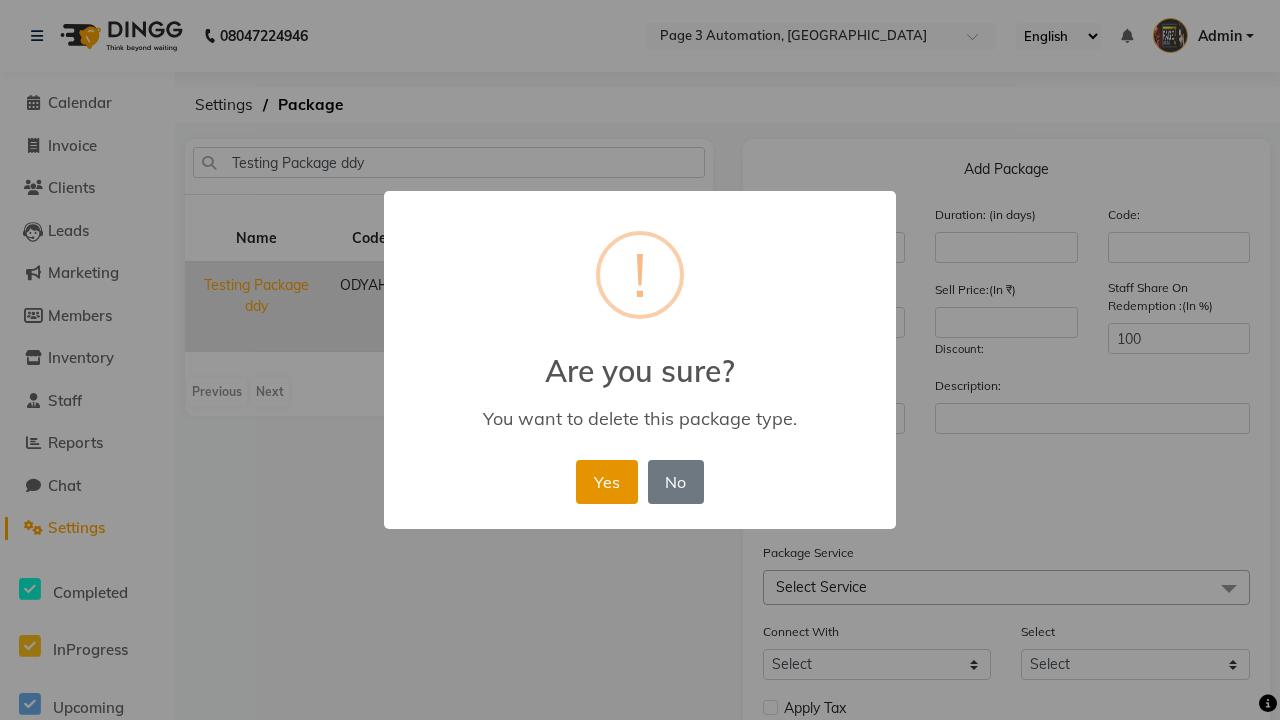 click on "Yes" at bounding box center (606, 482) 